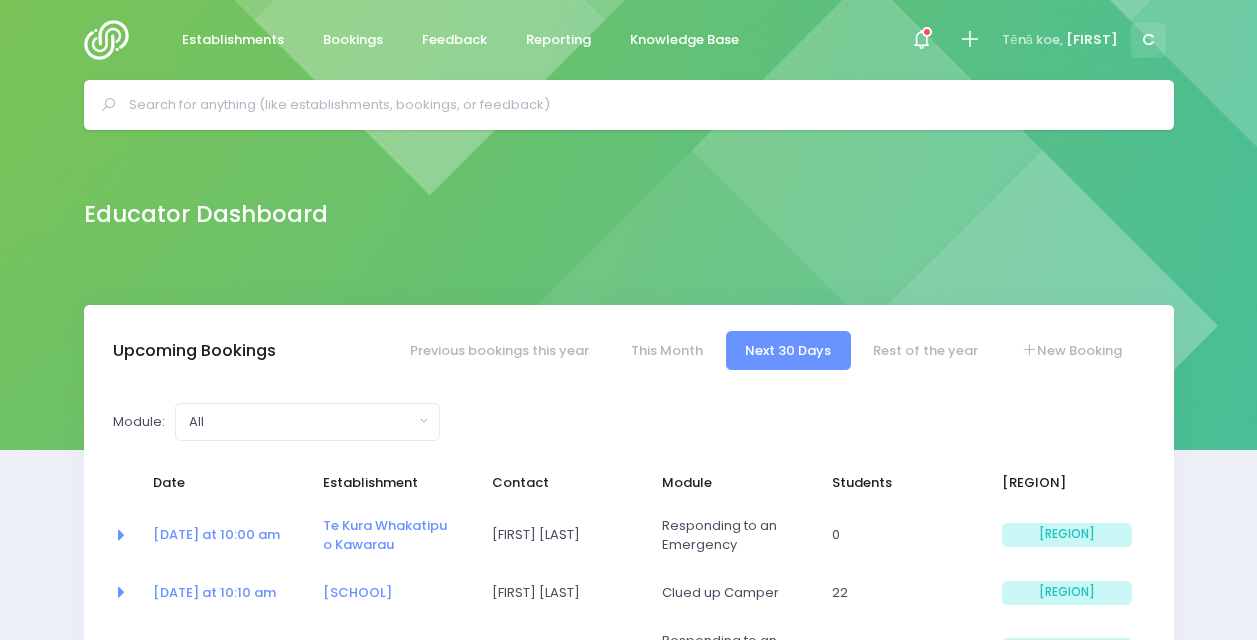 select on "5" 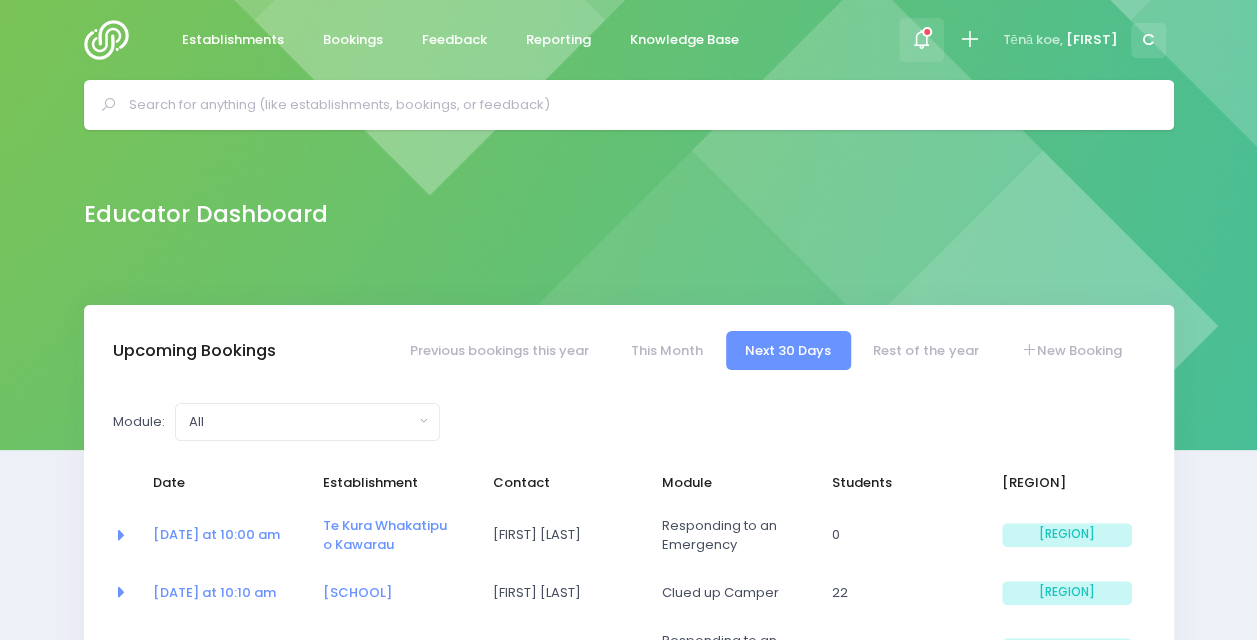 click at bounding box center (921, 40) 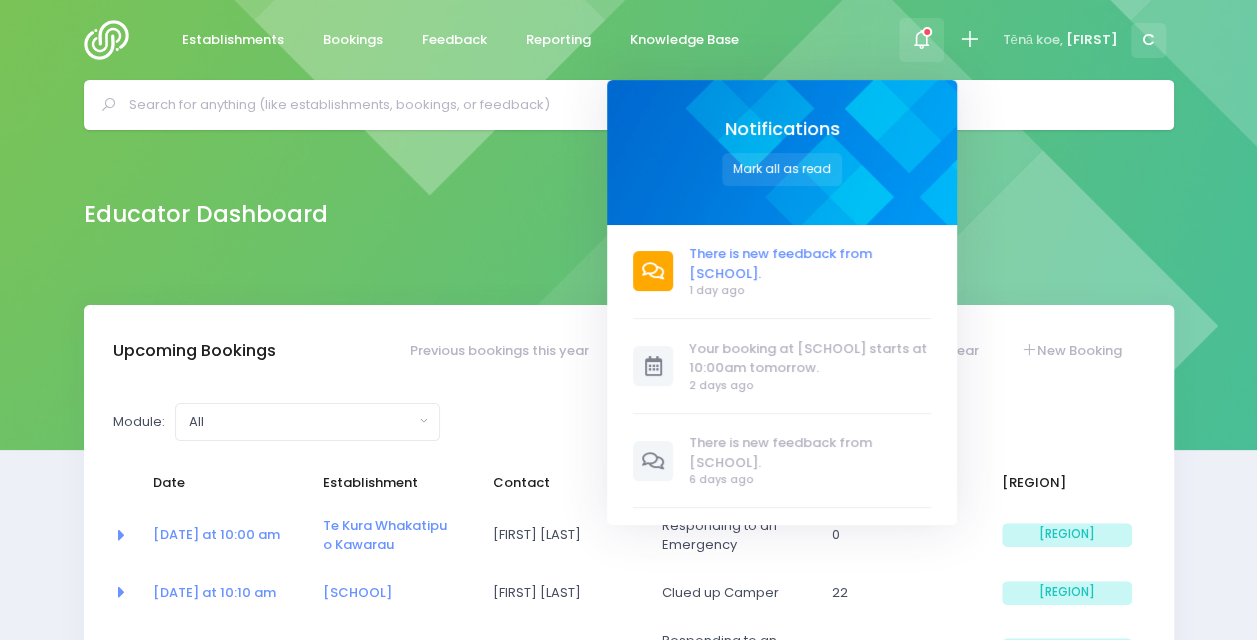 click on "There is new feedback from Te Kura O Take Kārara." at bounding box center [811, 263] 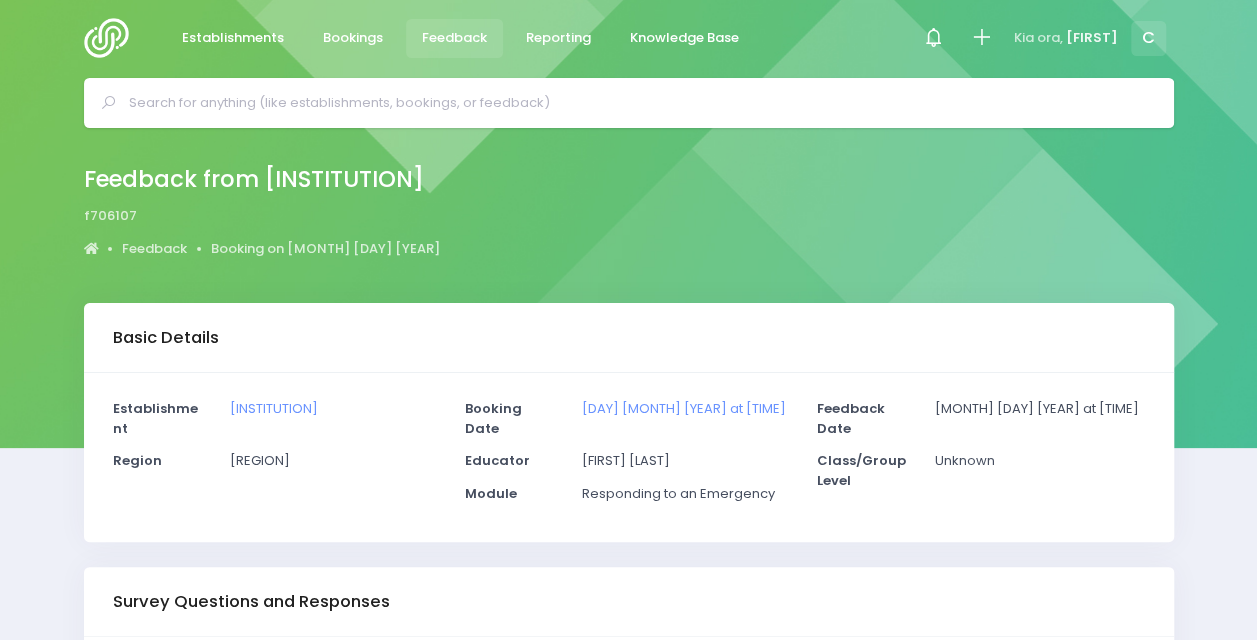 scroll, scrollTop: 0, scrollLeft: 0, axis: both 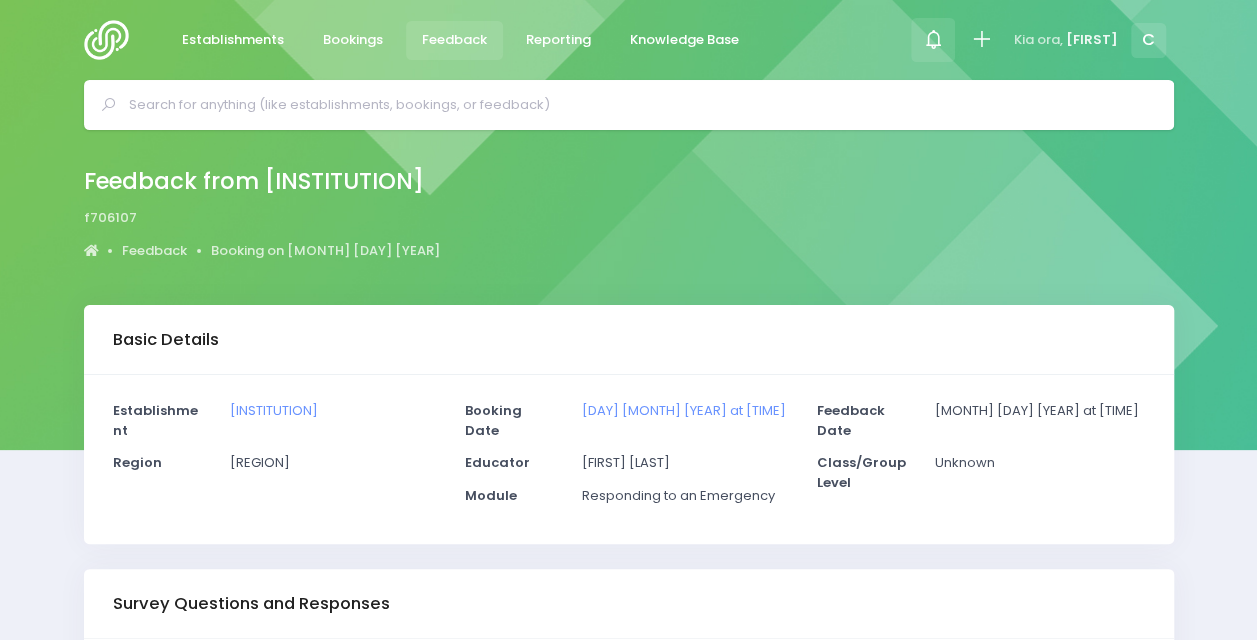 click at bounding box center [933, 39] 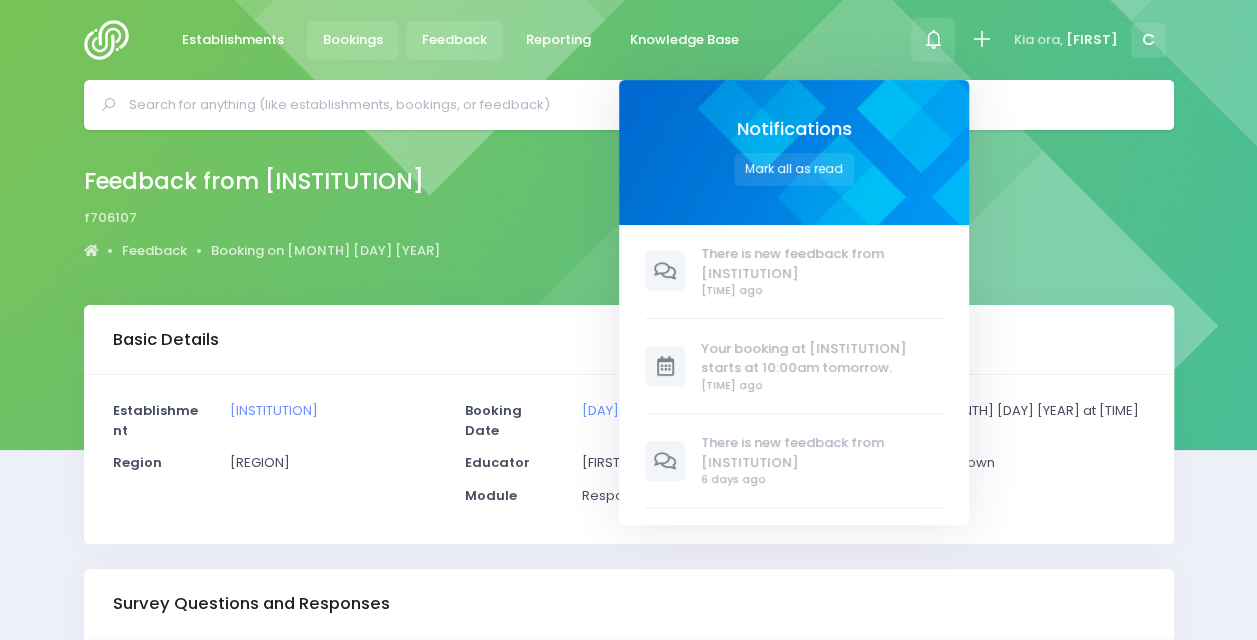 click on "Bookings" at bounding box center [353, 40] 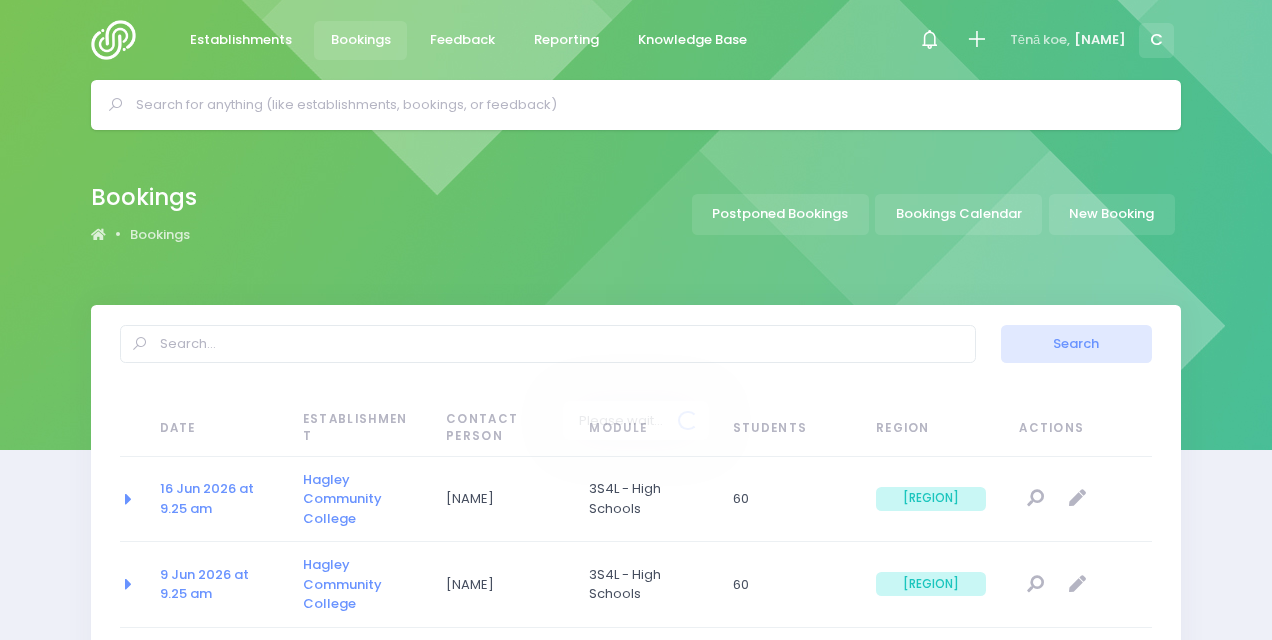 select on "20" 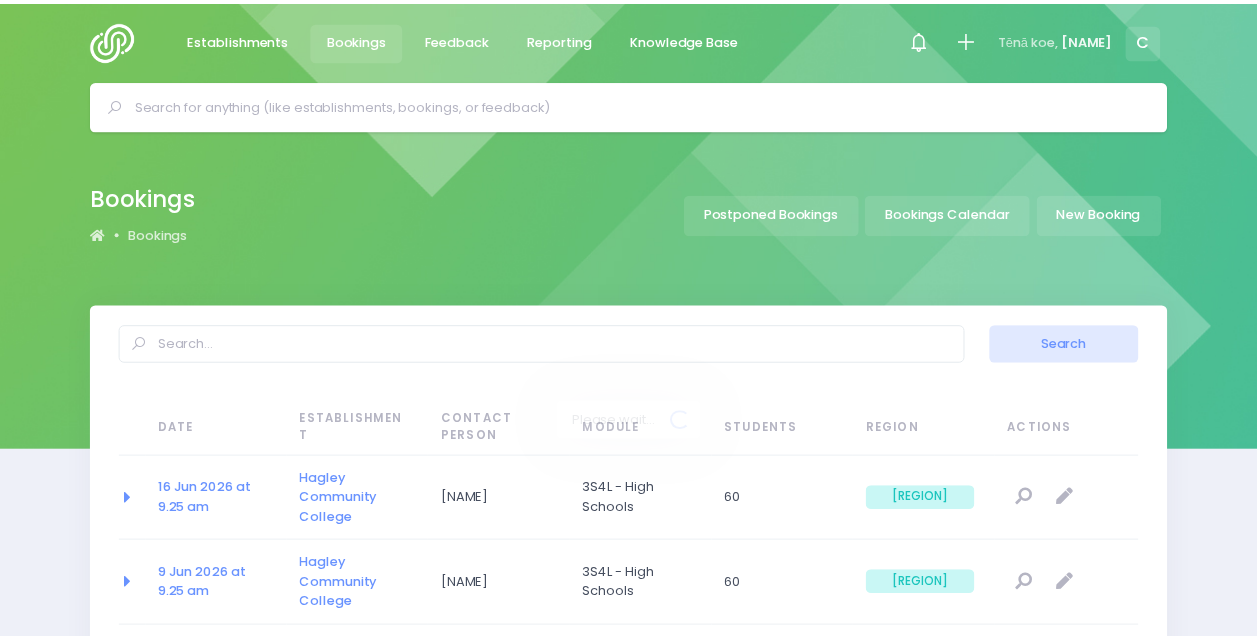scroll, scrollTop: 0, scrollLeft: 0, axis: both 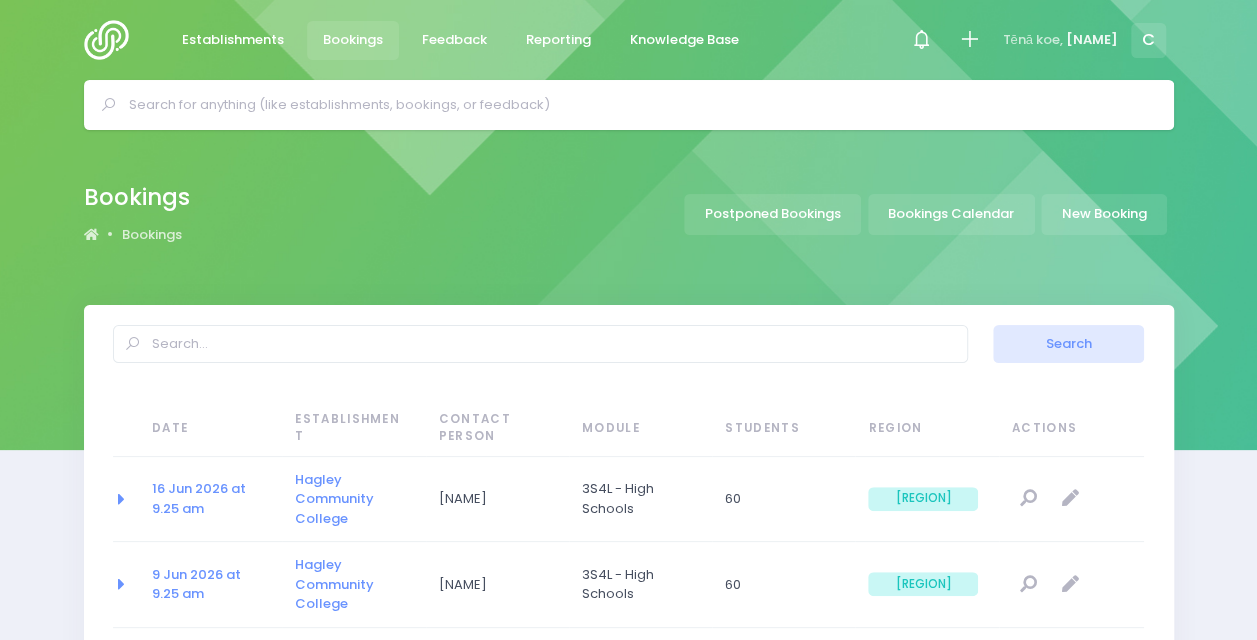 click on "Bookings
Bookings
Postponed Bookings
Bookings Calendar
New Booking" at bounding box center (629, 214) 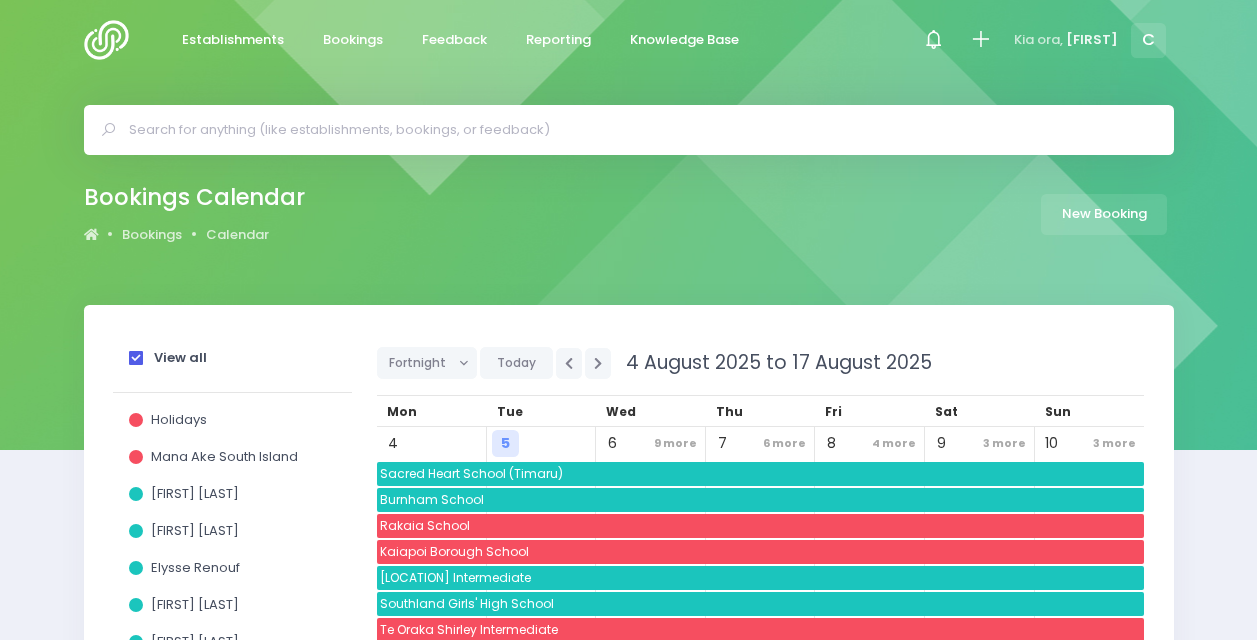 scroll, scrollTop: 0, scrollLeft: 0, axis: both 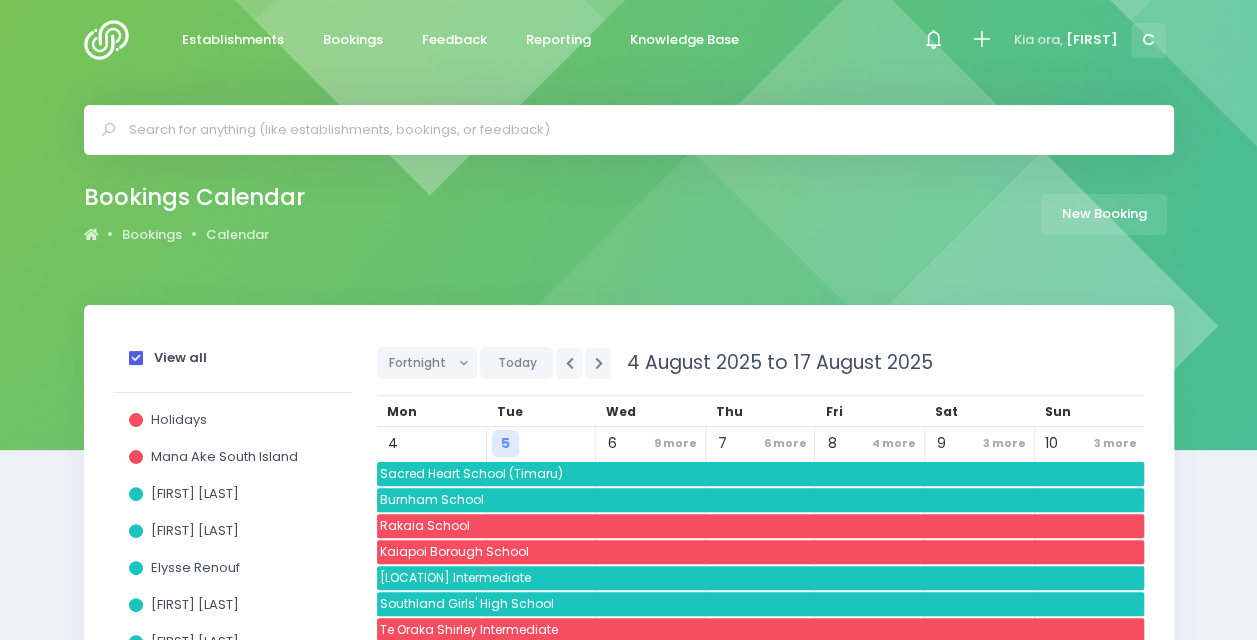 click on "View all" at bounding box center [232, 361] 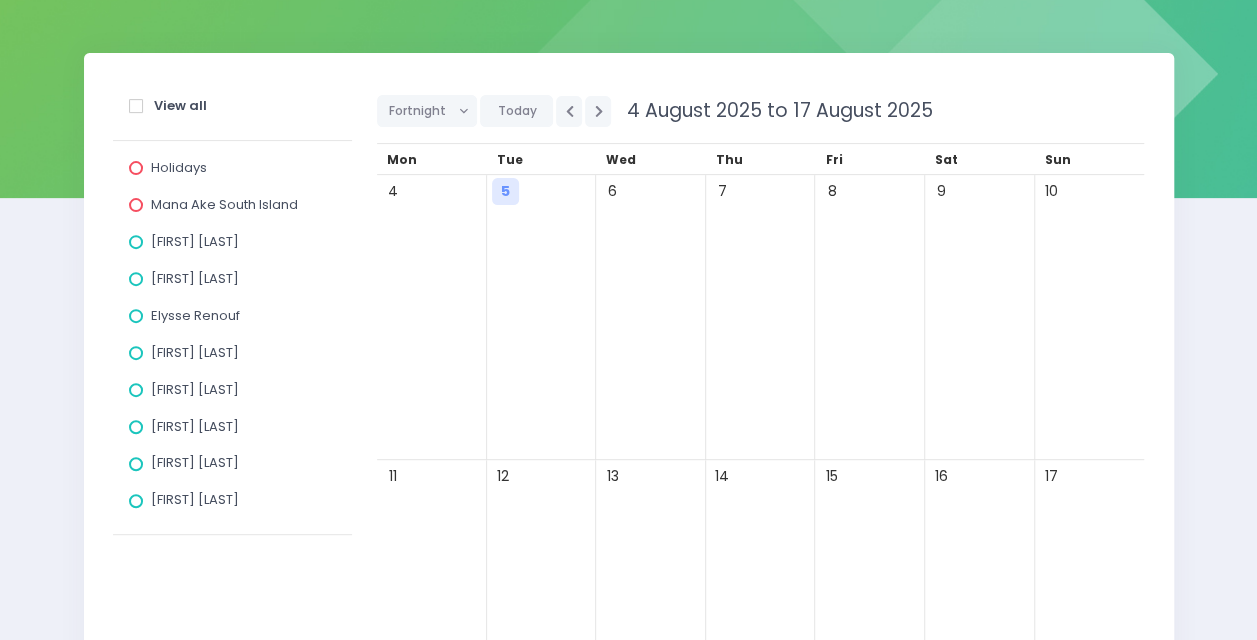 scroll, scrollTop: 255, scrollLeft: 0, axis: vertical 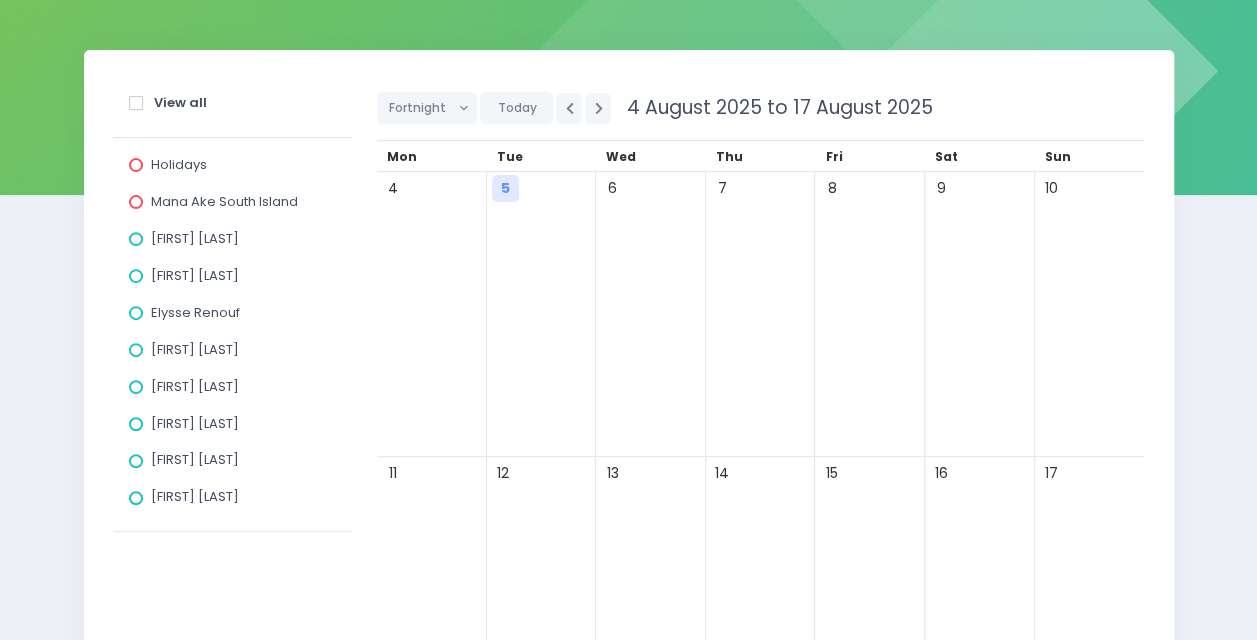 click on "[FIRST] [LAST]" at bounding box center (195, 275) 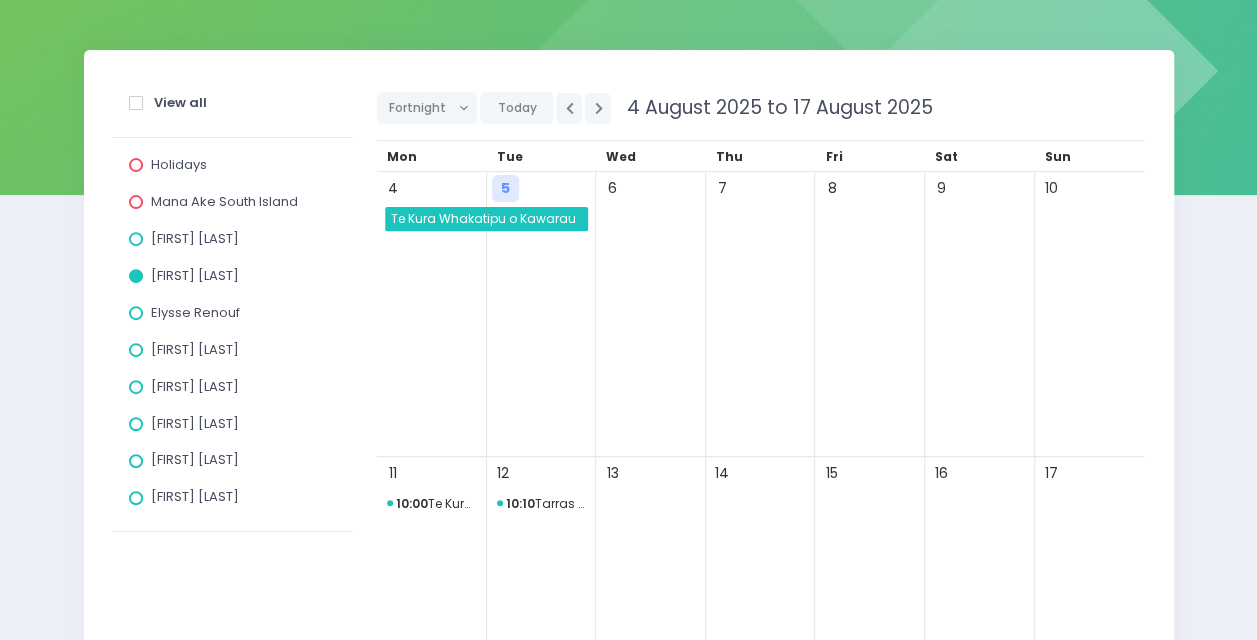 click on "Te Kura Whakatipu o Kawarau" at bounding box center [488, 219] 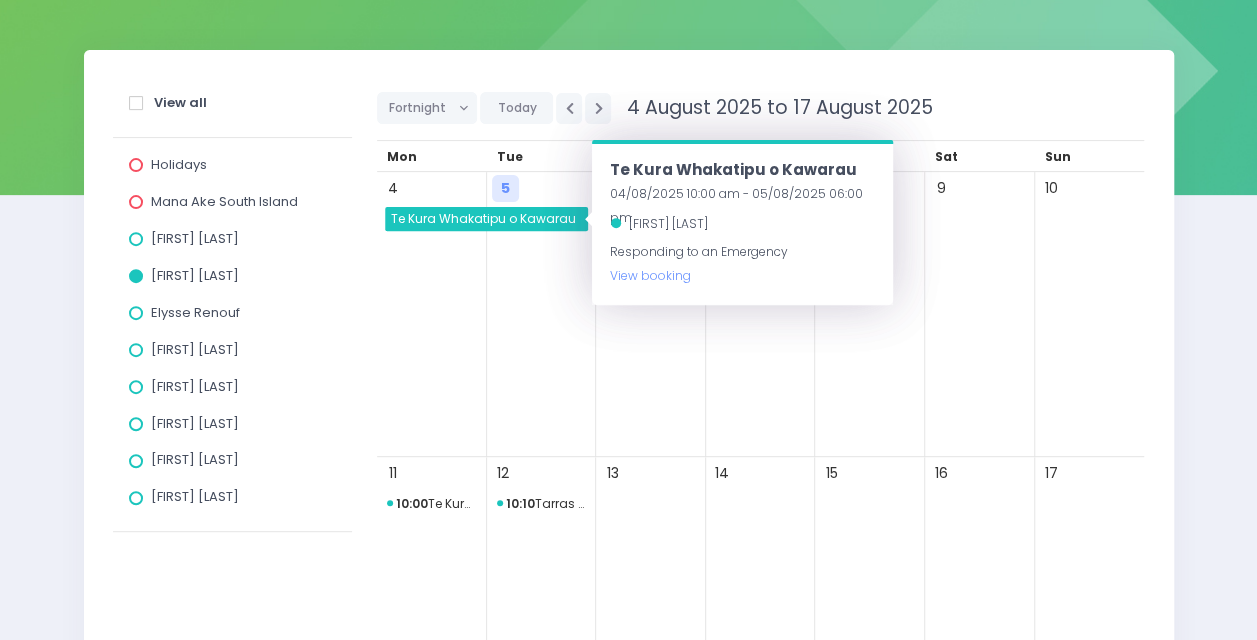 click on "Responding to an Emergency  View booking" at bounding box center [742, 264] 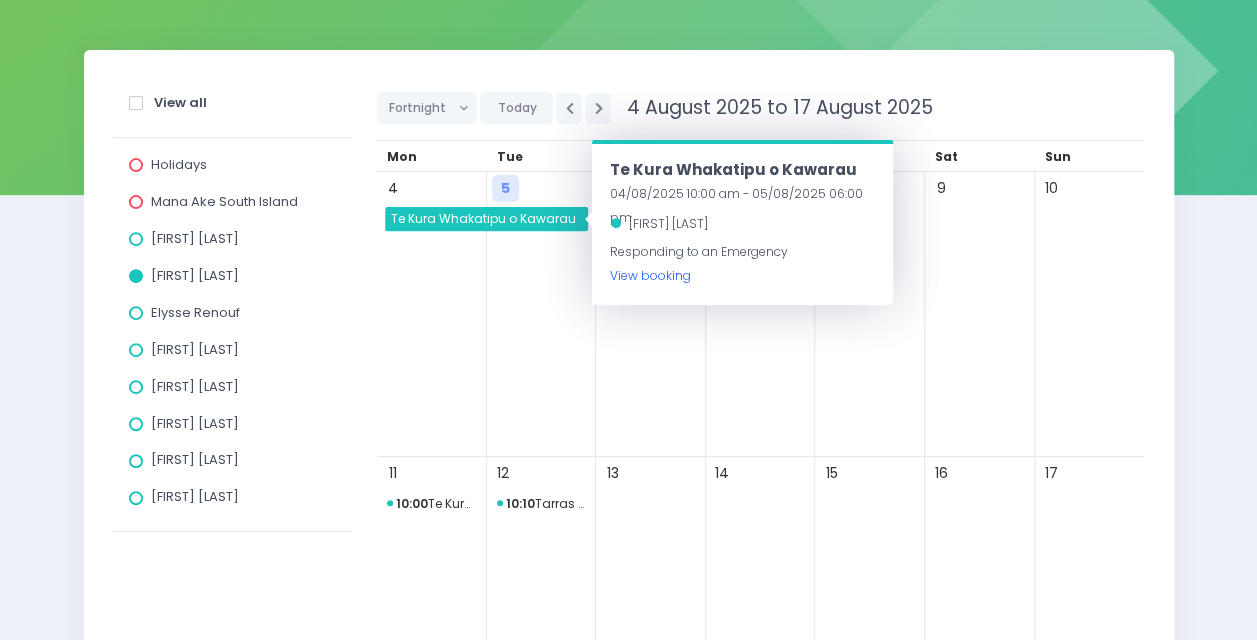 click on "View booking" at bounding box center (650, 275) 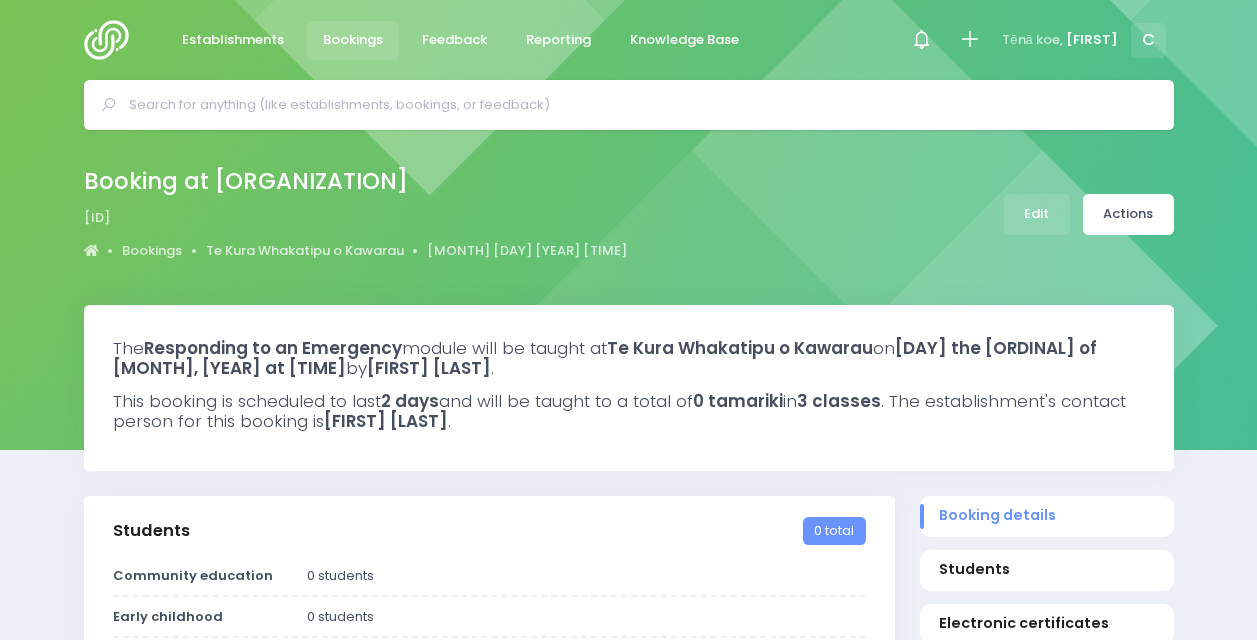 select on "5" 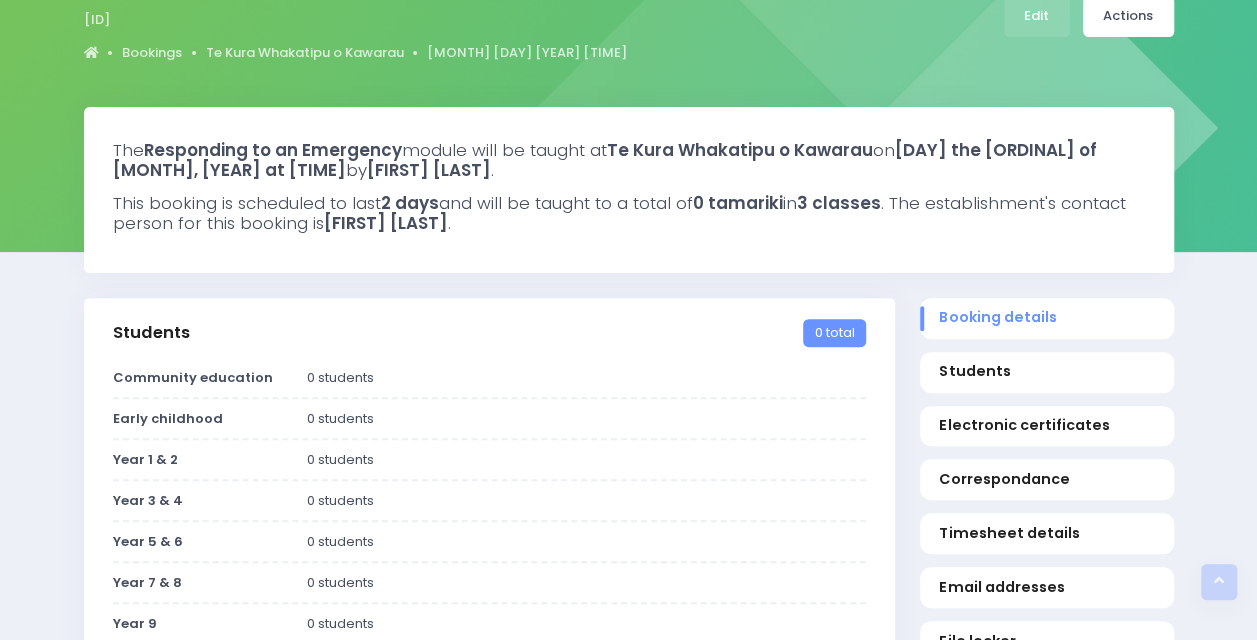 scroll, scrollTop: 197, scrollLeft: 0, axis: vertical 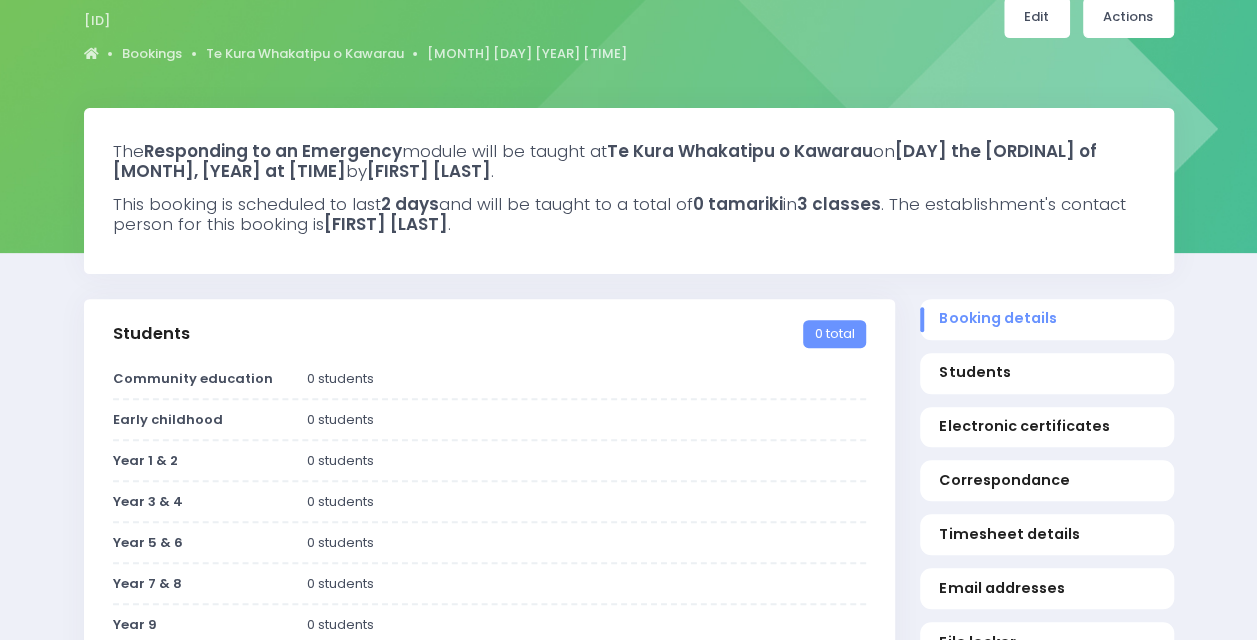 click on "Edit" at bounding box center (1037, 17) 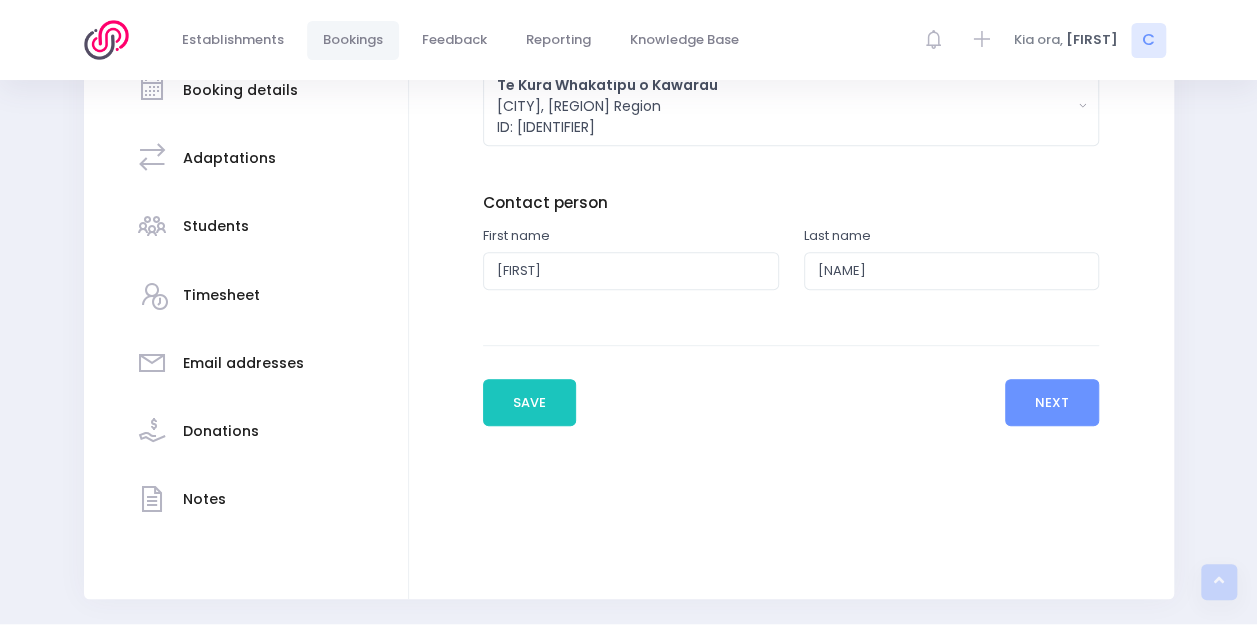 scroll, scrollTop: 391, scrollLeft: 0, axis: vertical 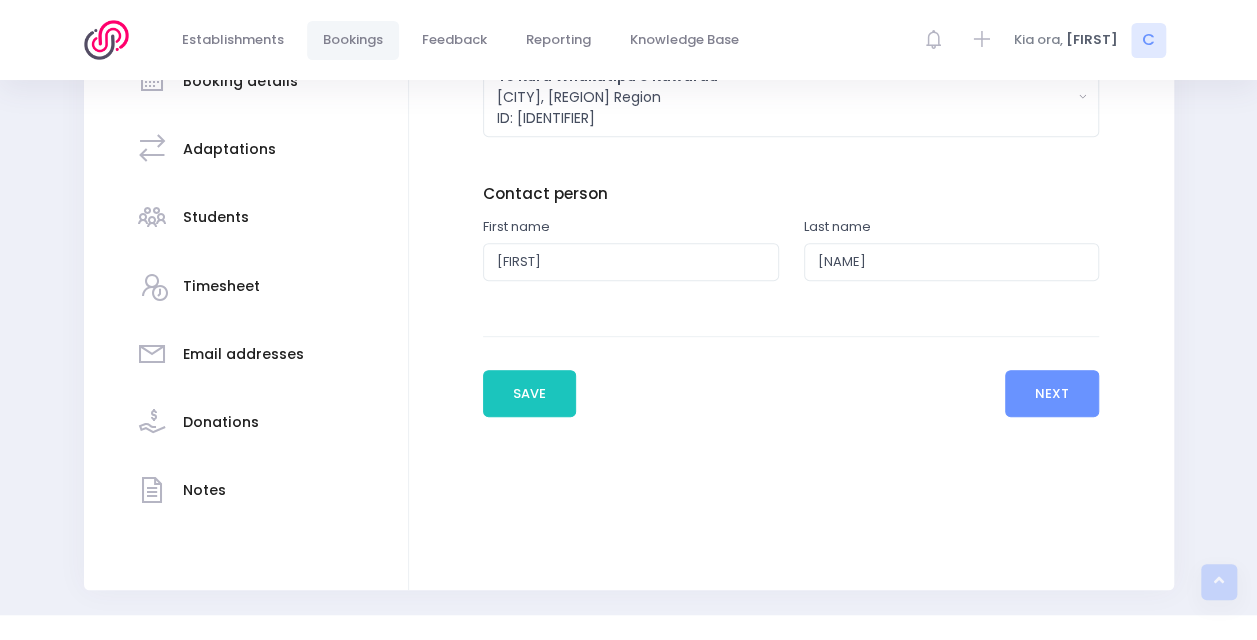 click on "Students" at bounding box center (216, 217) 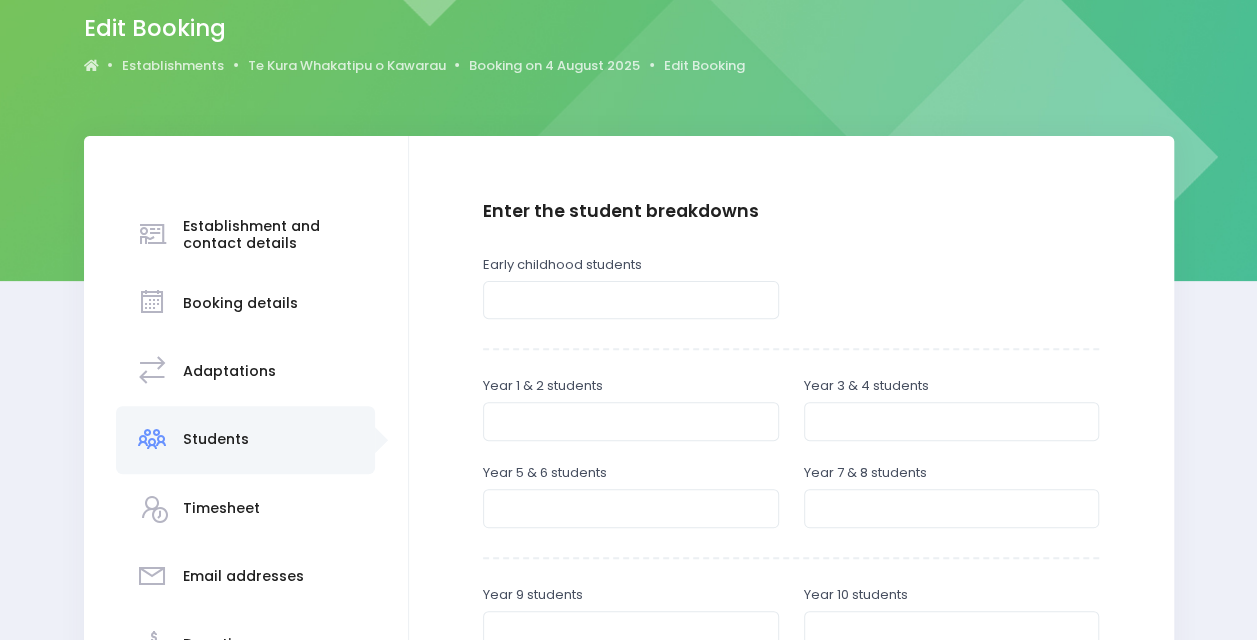 scroll, scrollTop: 171, scrollLeft: 0, axis: vertical 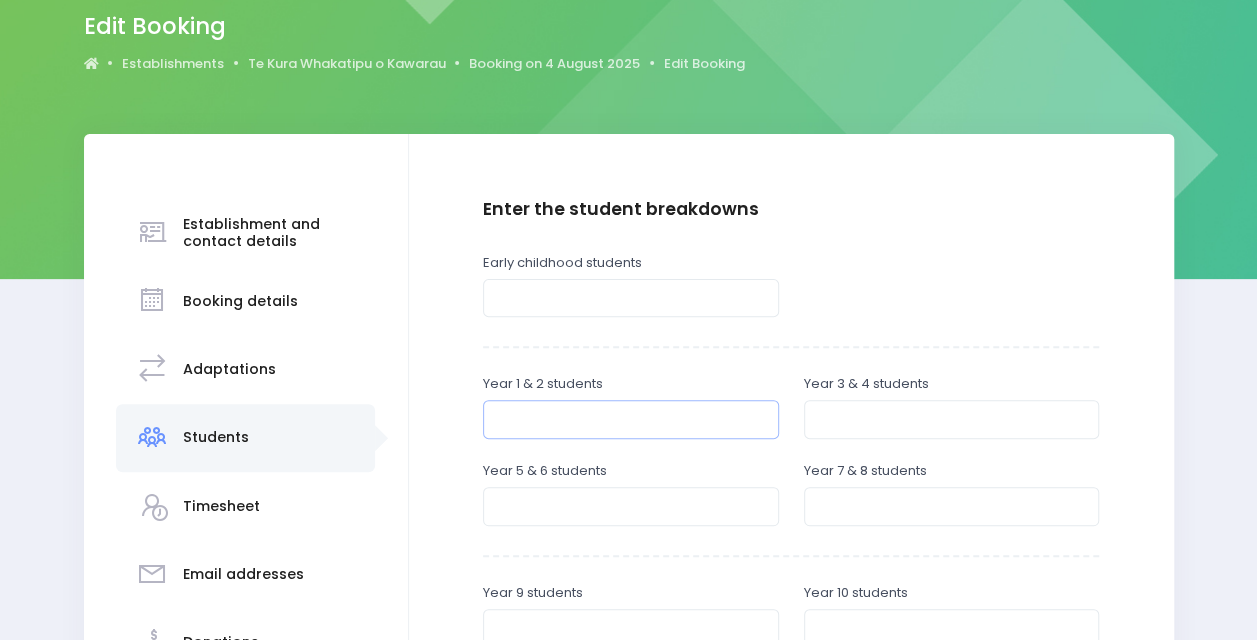 click at bounding box center (631, 419) 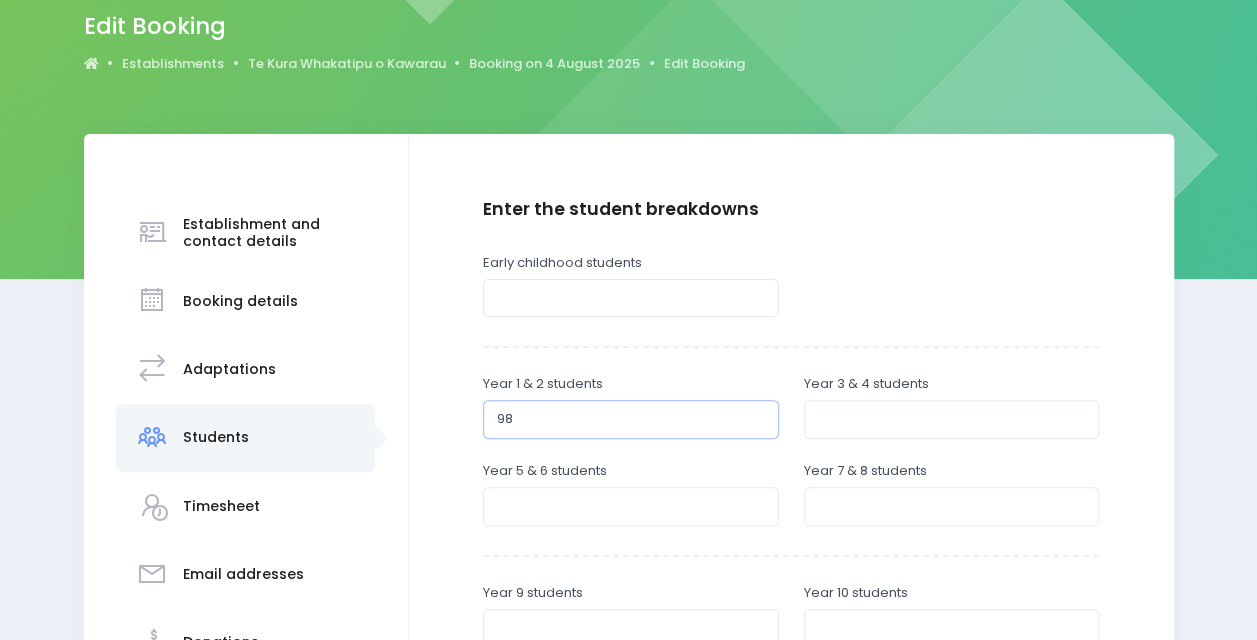 type on "98" 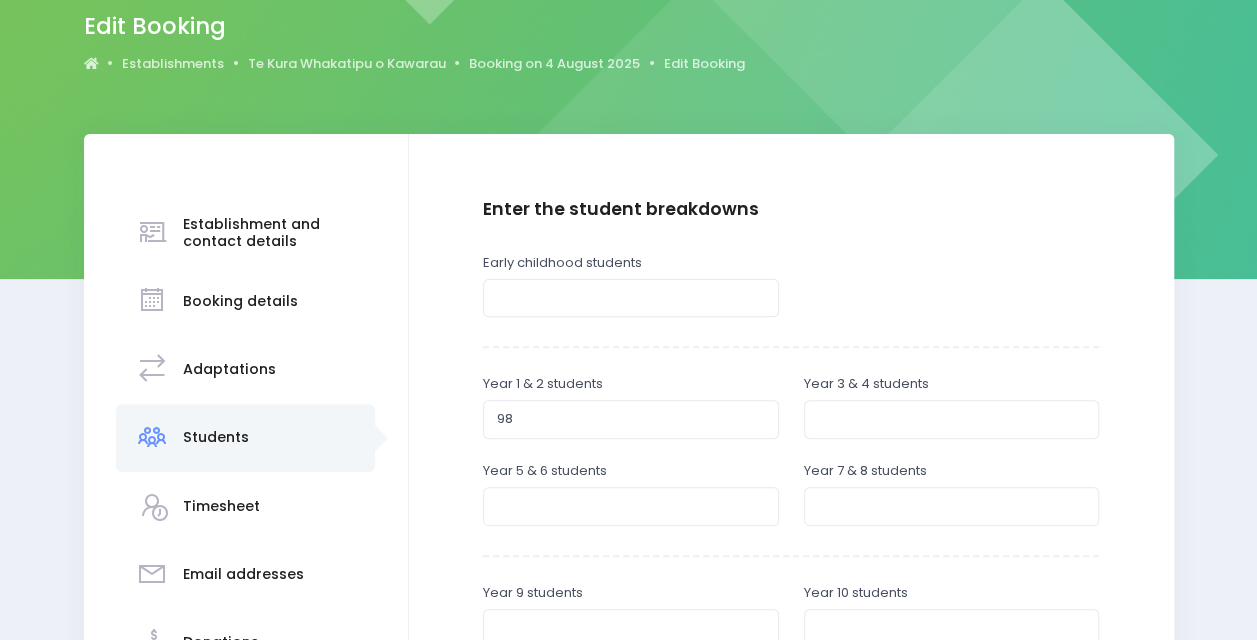 click on "Enter the establishment
details
Establishment
Select one...
120 Aerodrome Rd Preschool
A to Z Preschool
A'oga Amata Preschool Abacus Montessori Preschool Abbotsford School" at bounding box center (791, 620) 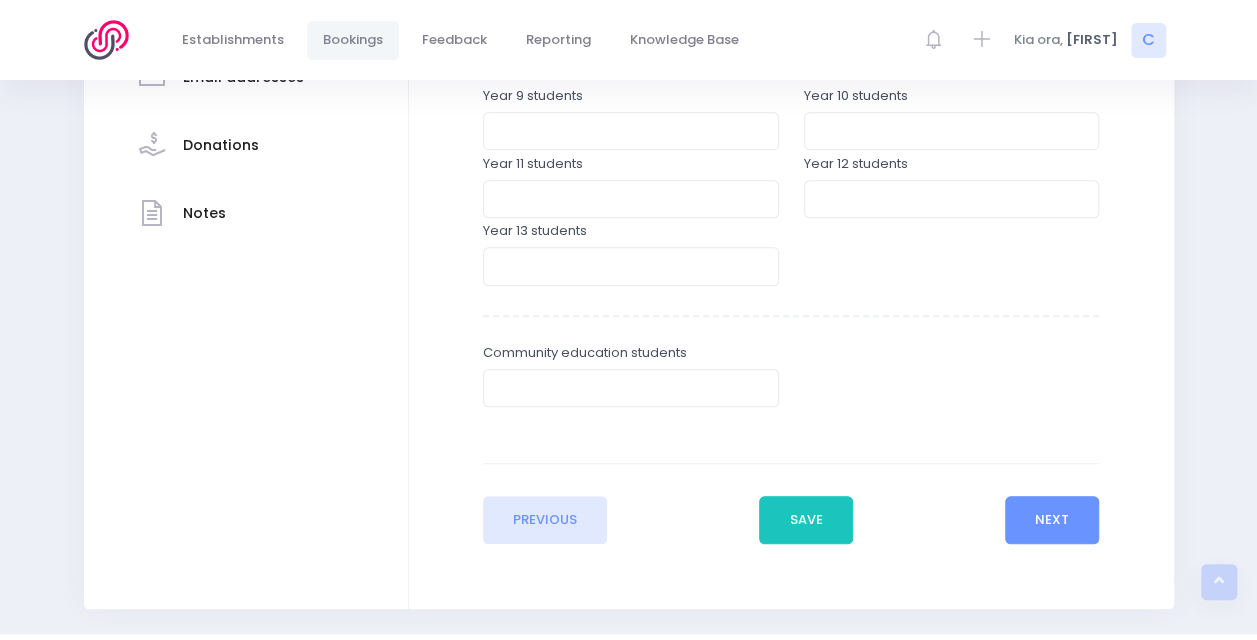 scroll, scrollTop: 669, scrollLeft: 0, axis: vertical 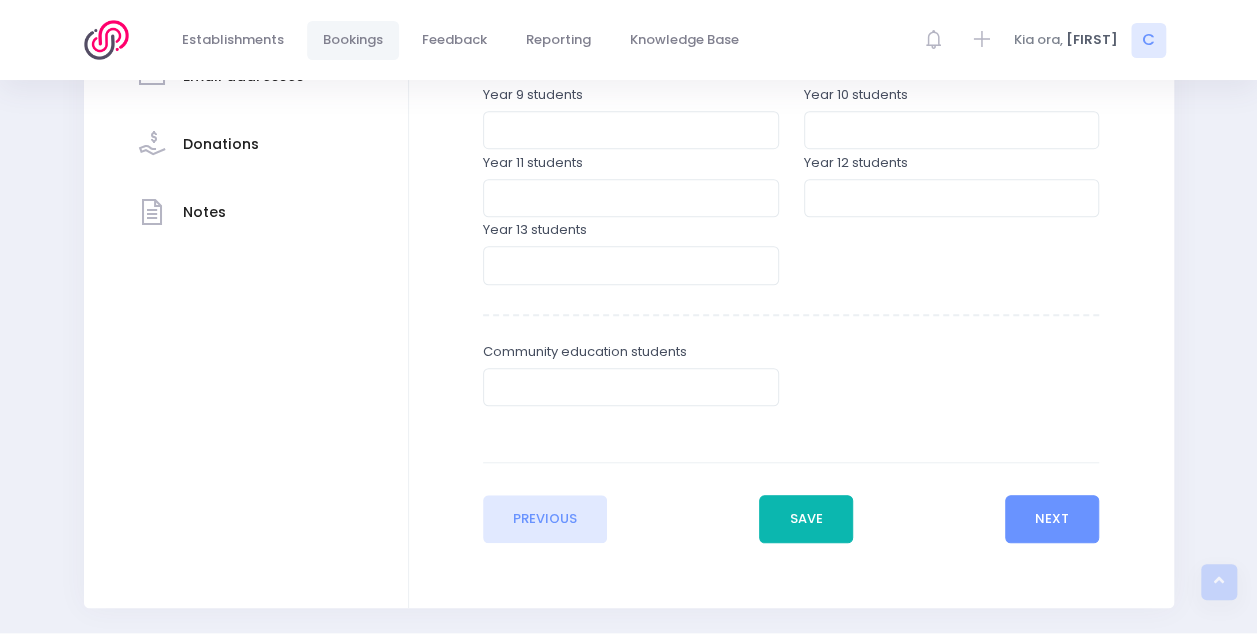 click on "Save" at bounding box center (806, 519) 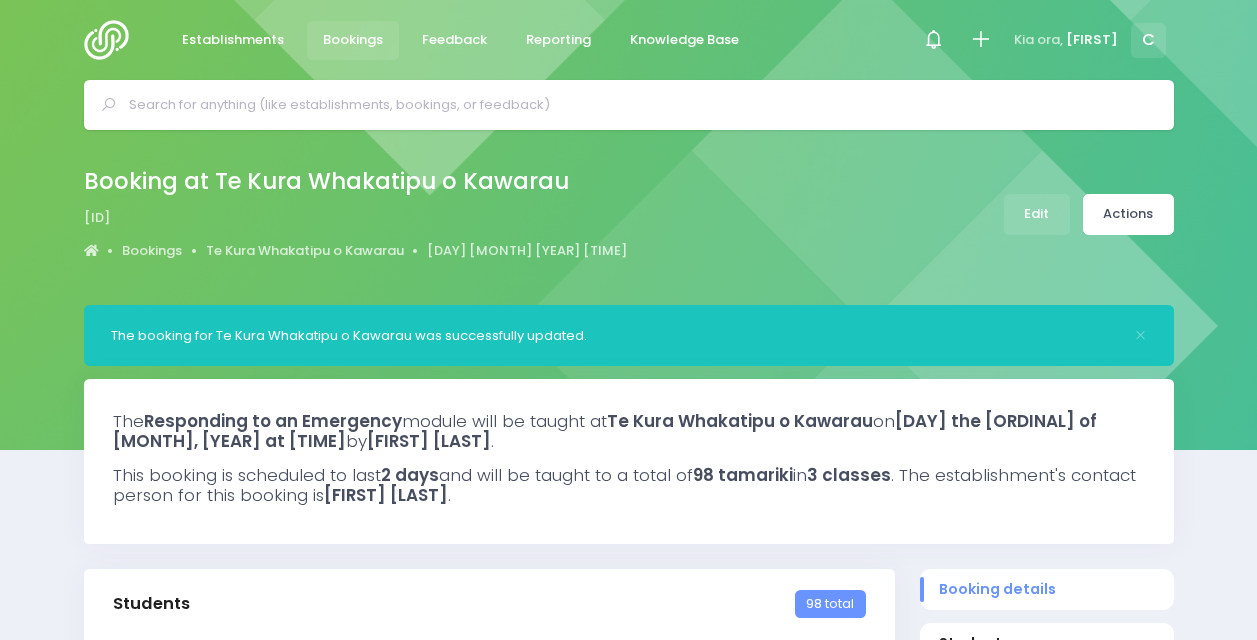 select on "5" 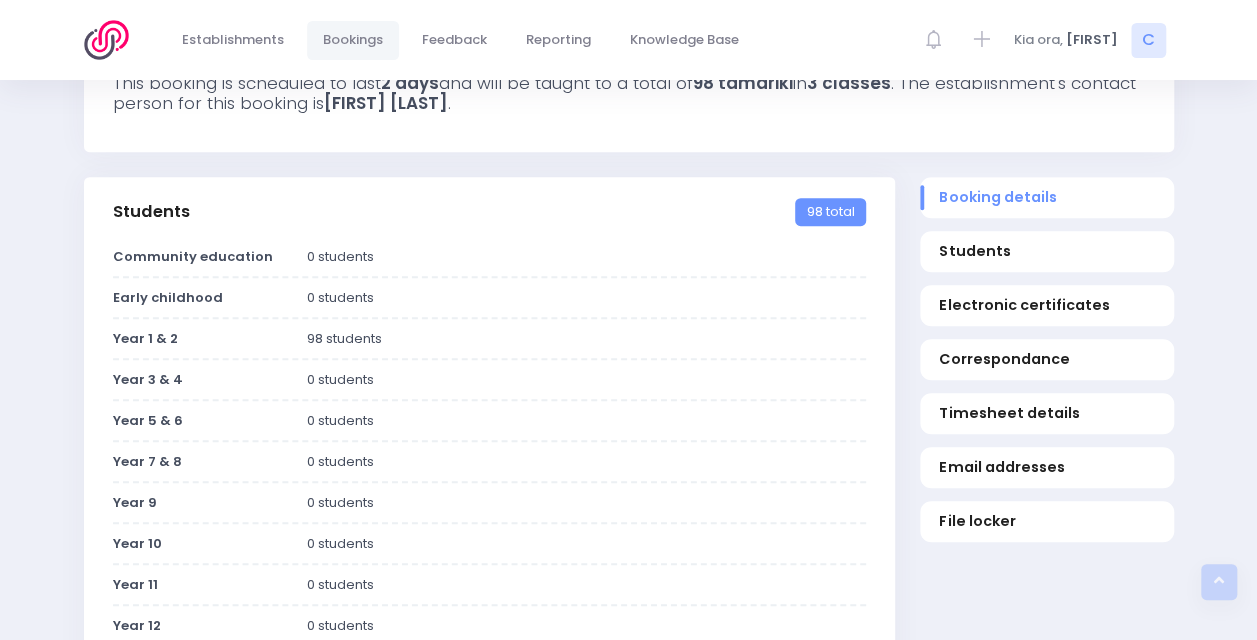 scroll, scrollTop: 394, scrollLeft: 0, axis: vertical 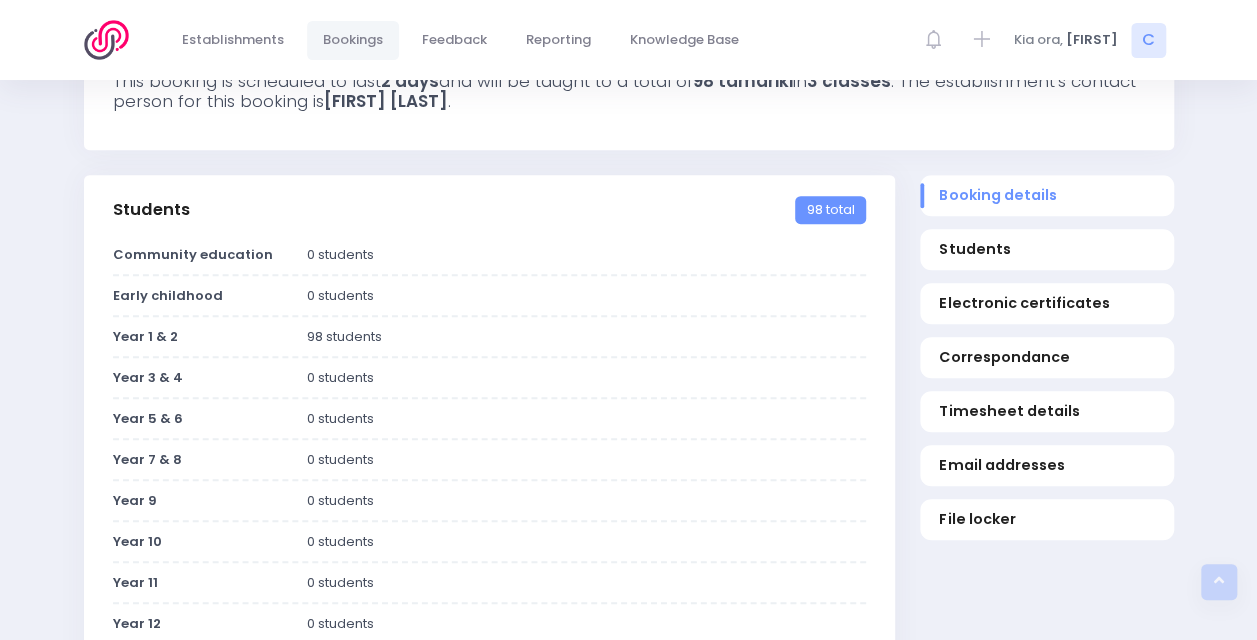 click on "Bookings" at bounding box center (353, 40) 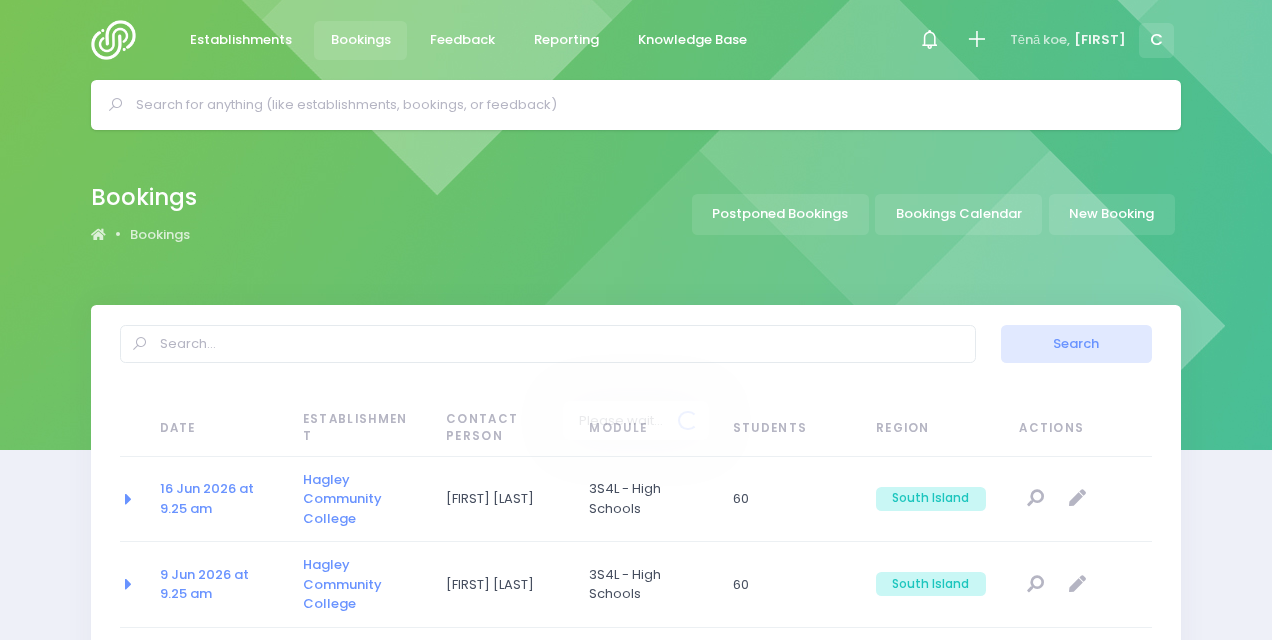 select on "20" 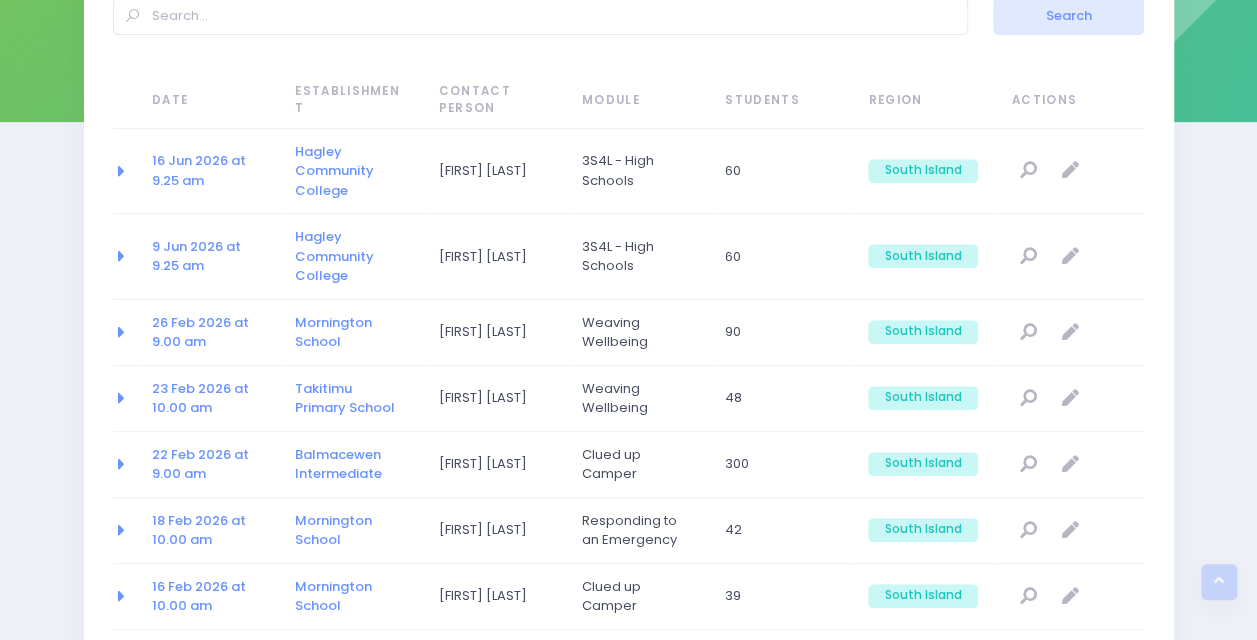 scroll, scrollTop: 0, scrollLeft: 0, axis: both 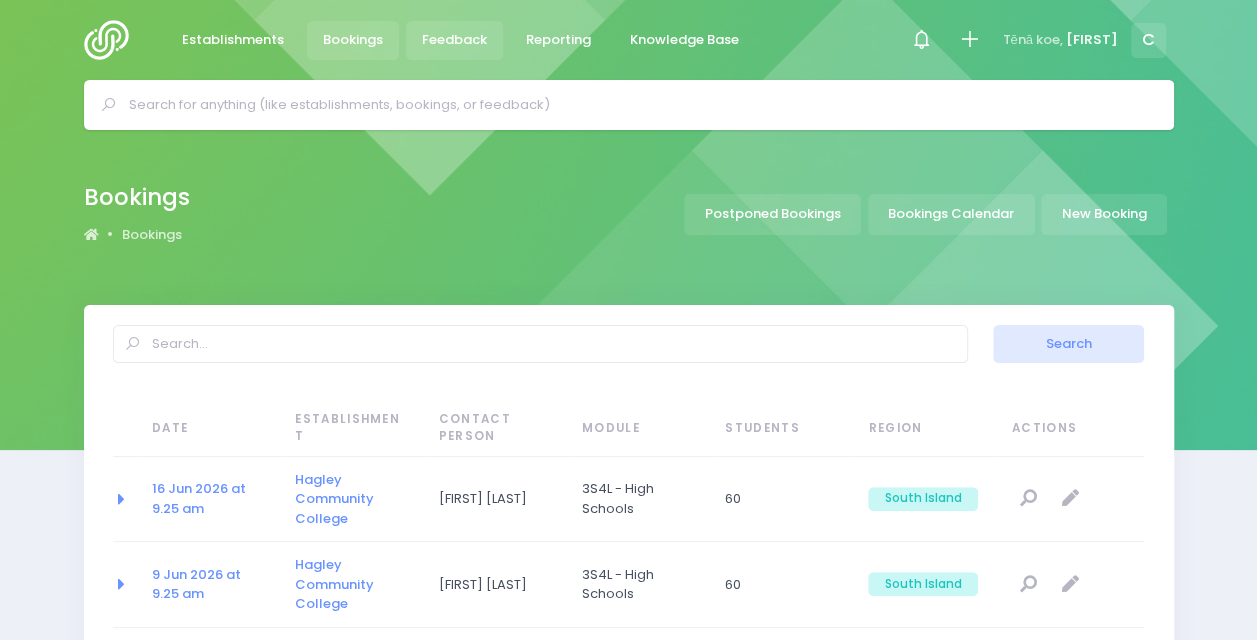 click on "Feedback" at bounding box center (454, 40) 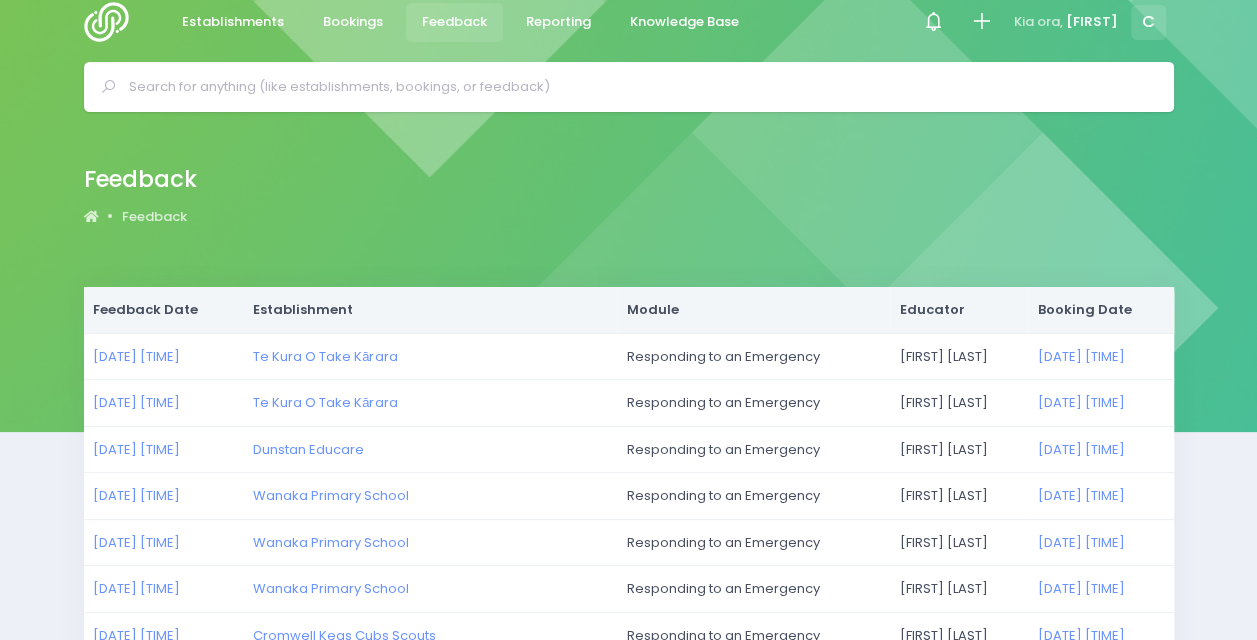 scroll, scrollTop: 0, scrollLeft: 0, axis: both 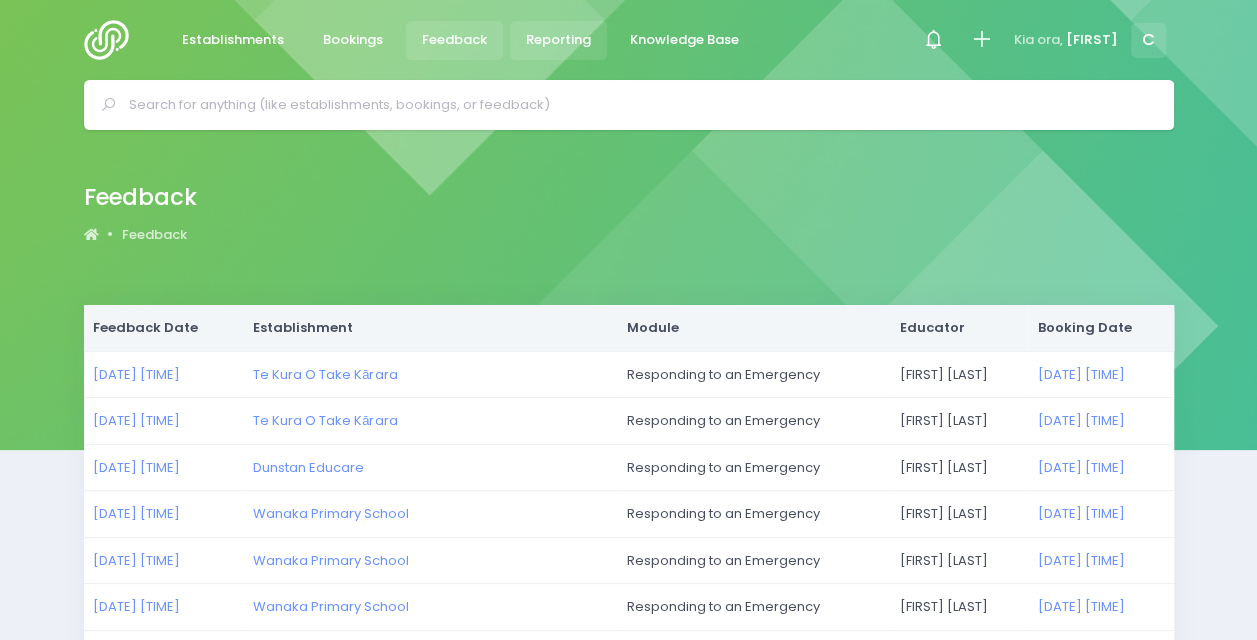click on "Reporting" at bounding box center [559, 40] 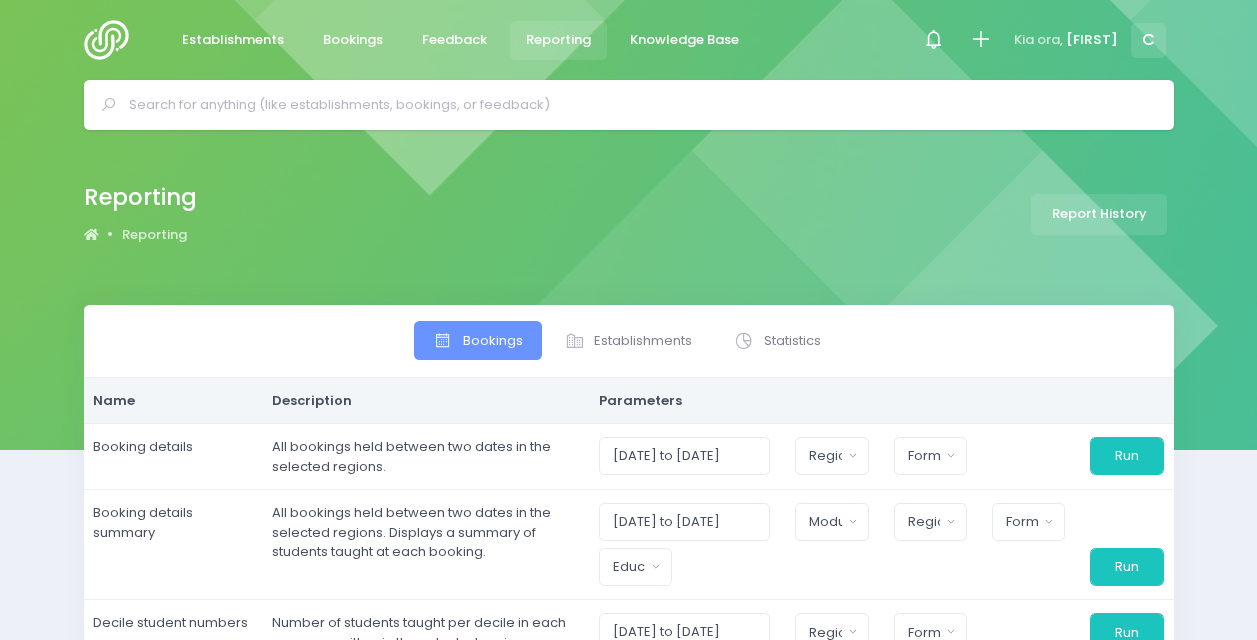 select 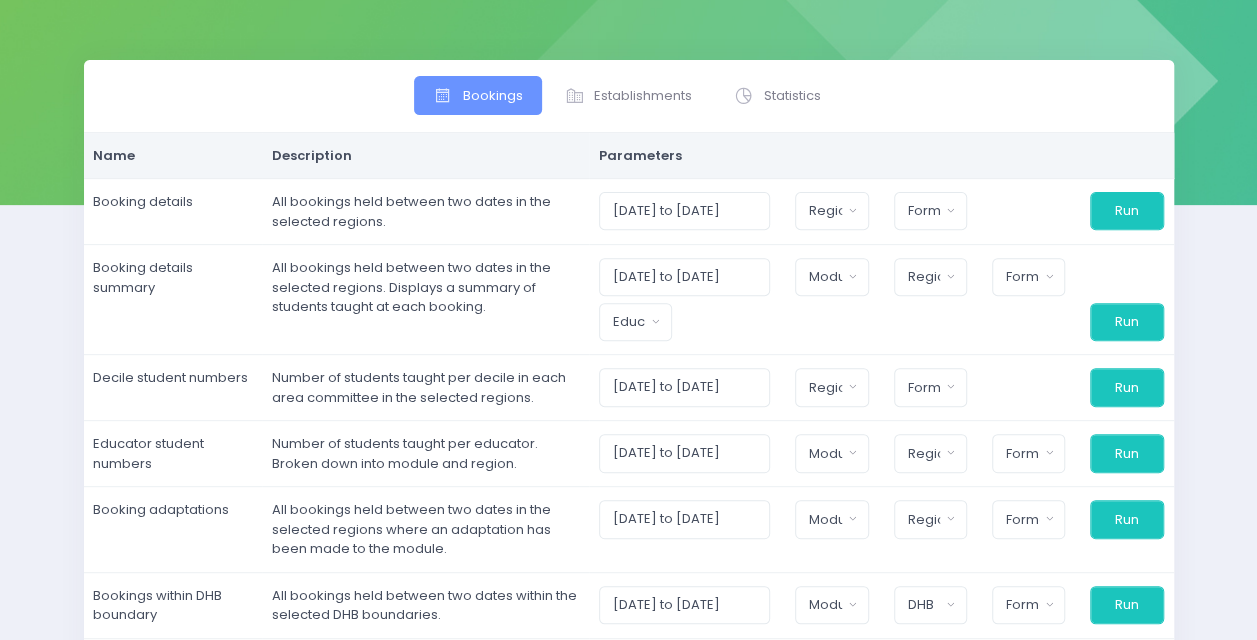 scroll, scrollTop: 250, scrollLeft: 0, axis: vertical 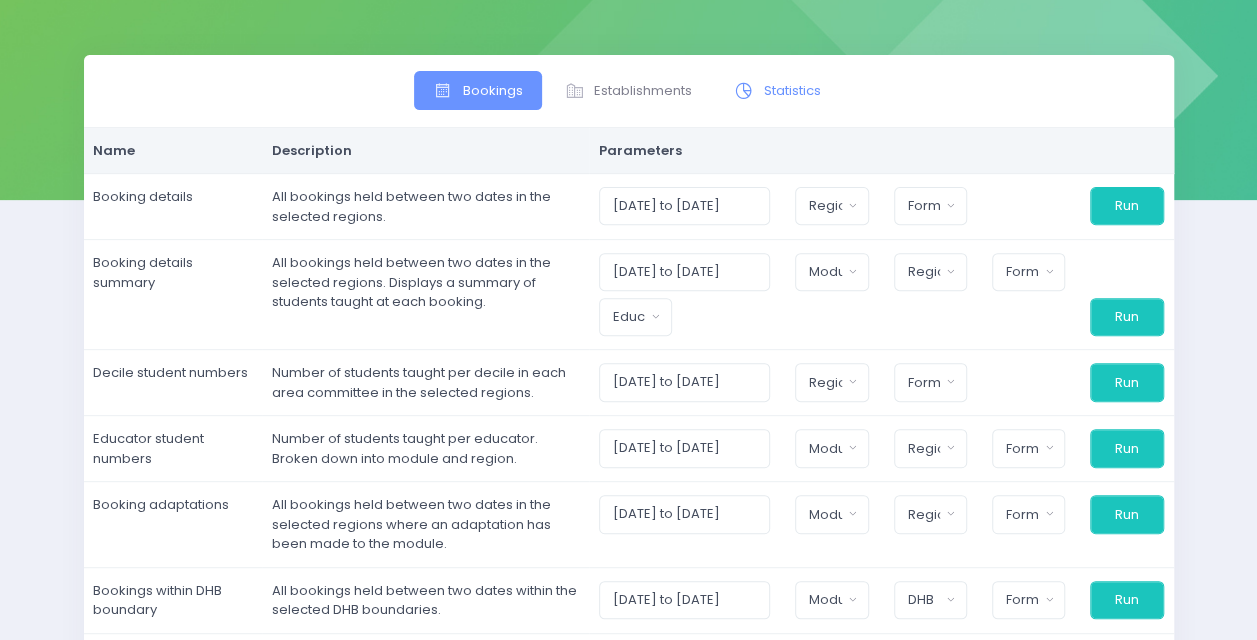 click on "Statistics" at bounding box center [777, 90] 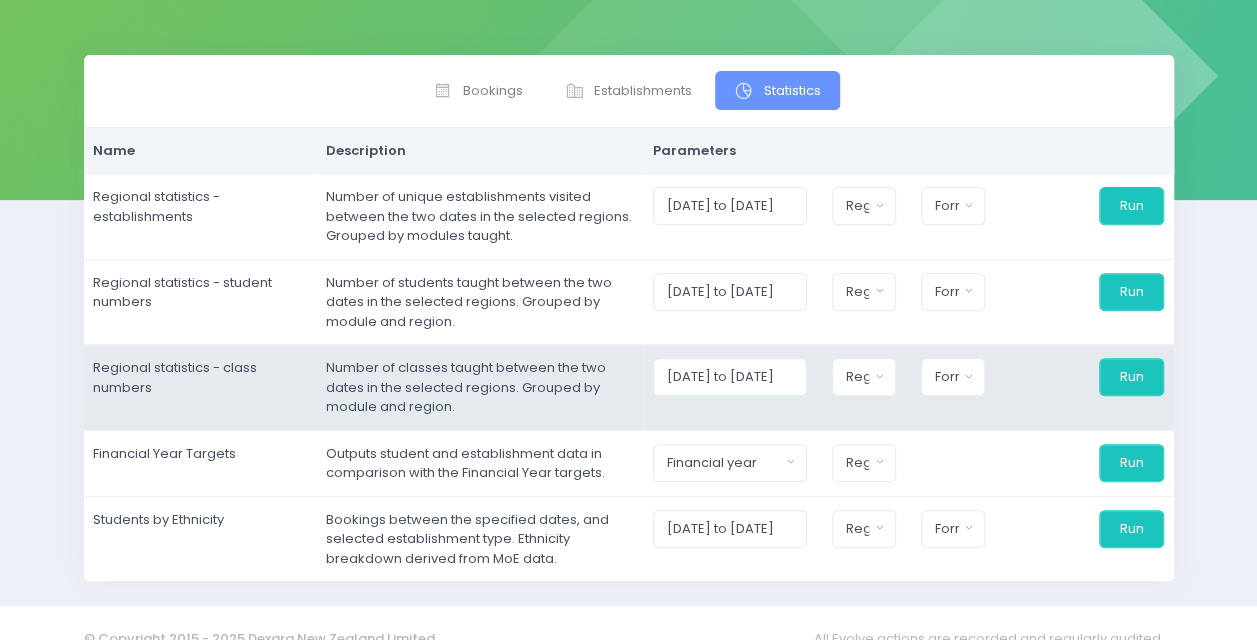 scroll, scrollTop: 279, scrollLeft: 0, axis: vertical 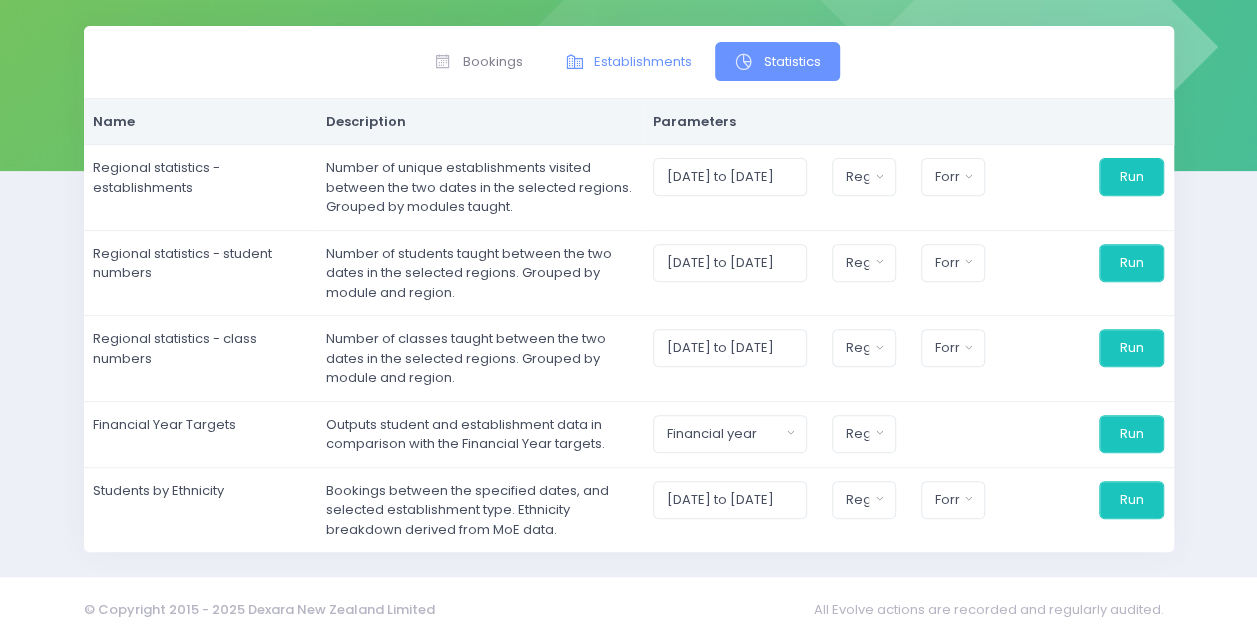 click on "Establishments" at bounding box center [643, 62] 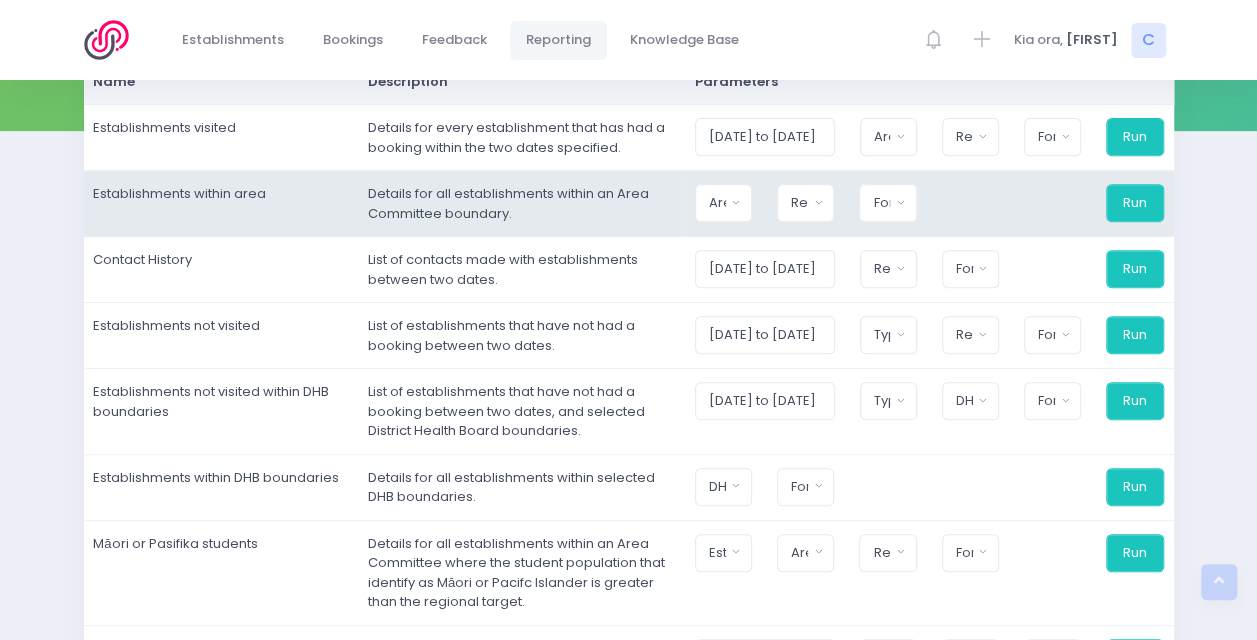 scroll, scrollTop: 0, scrollLeft: 0, axis: both 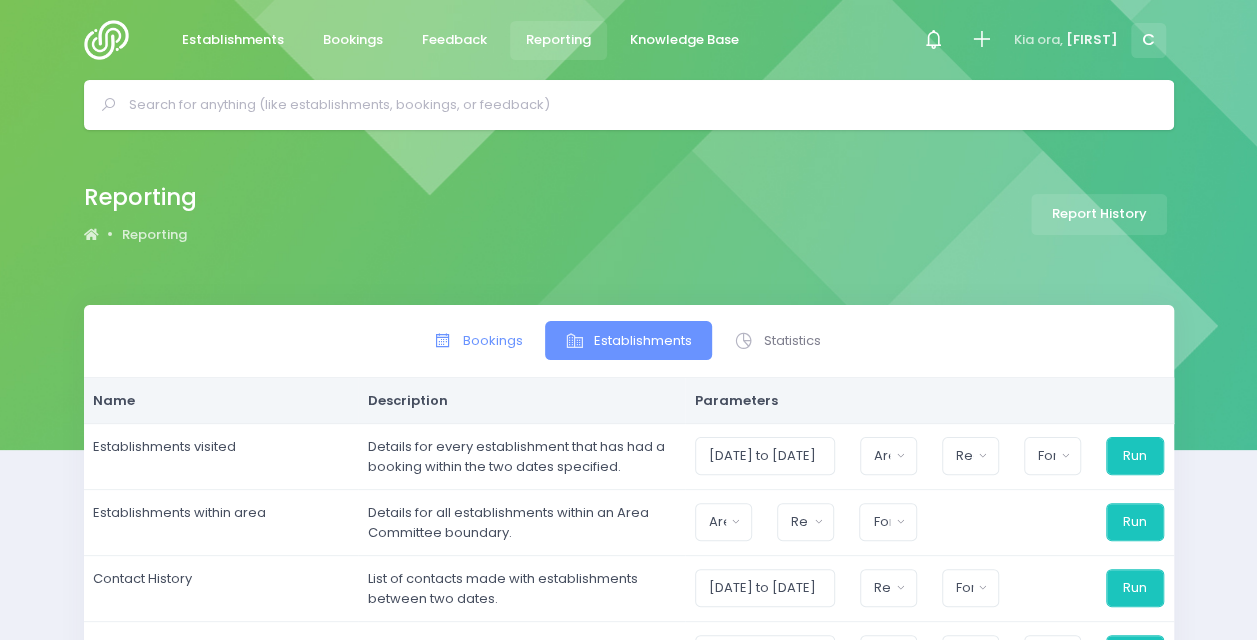 click on "Bookings" at bounding box center [493, 341] 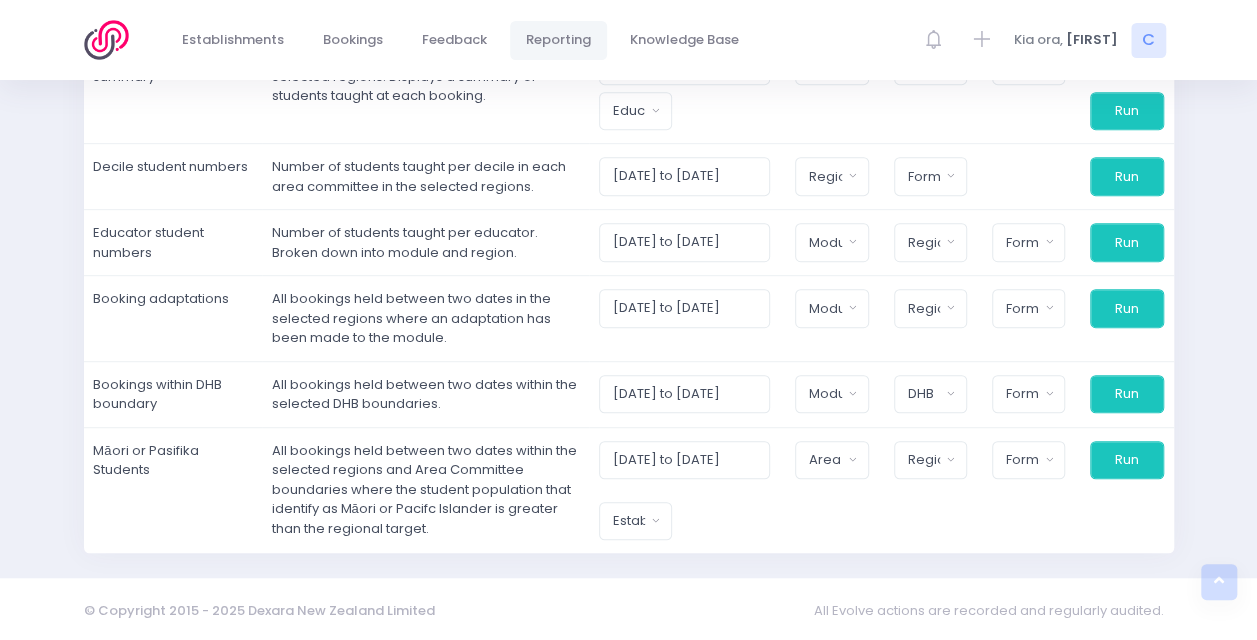 scroll, scrollTop: 0, scrollLeft: 0, axis: both 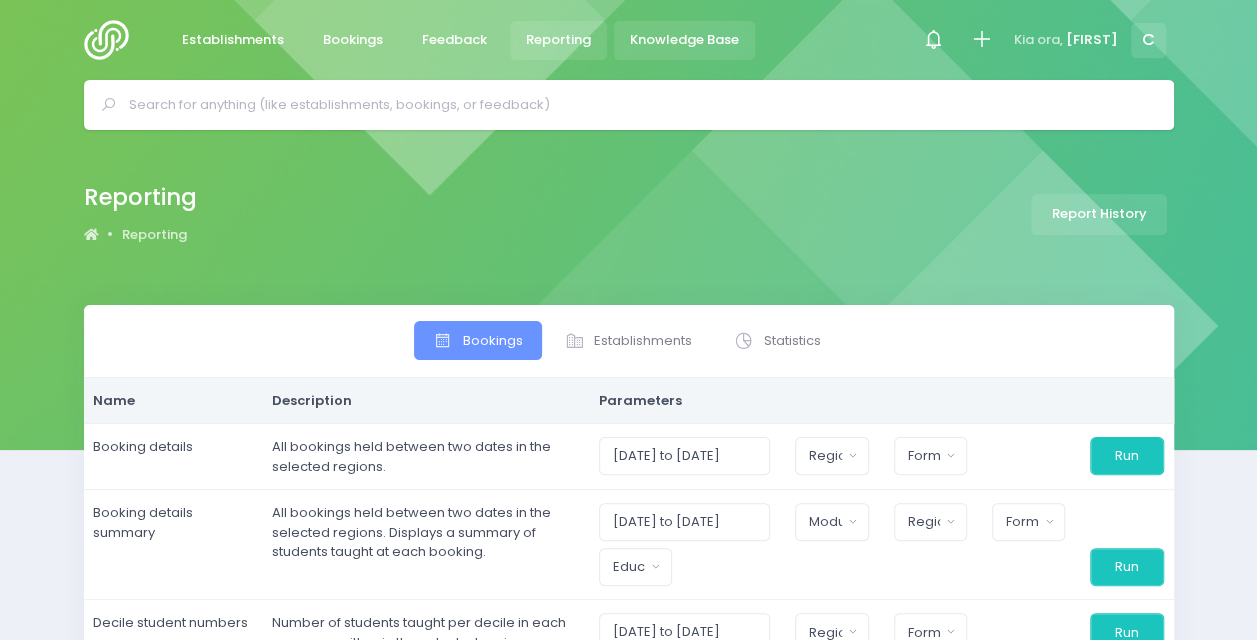click on "Knowledge Base" at bounding box center (685, 40) 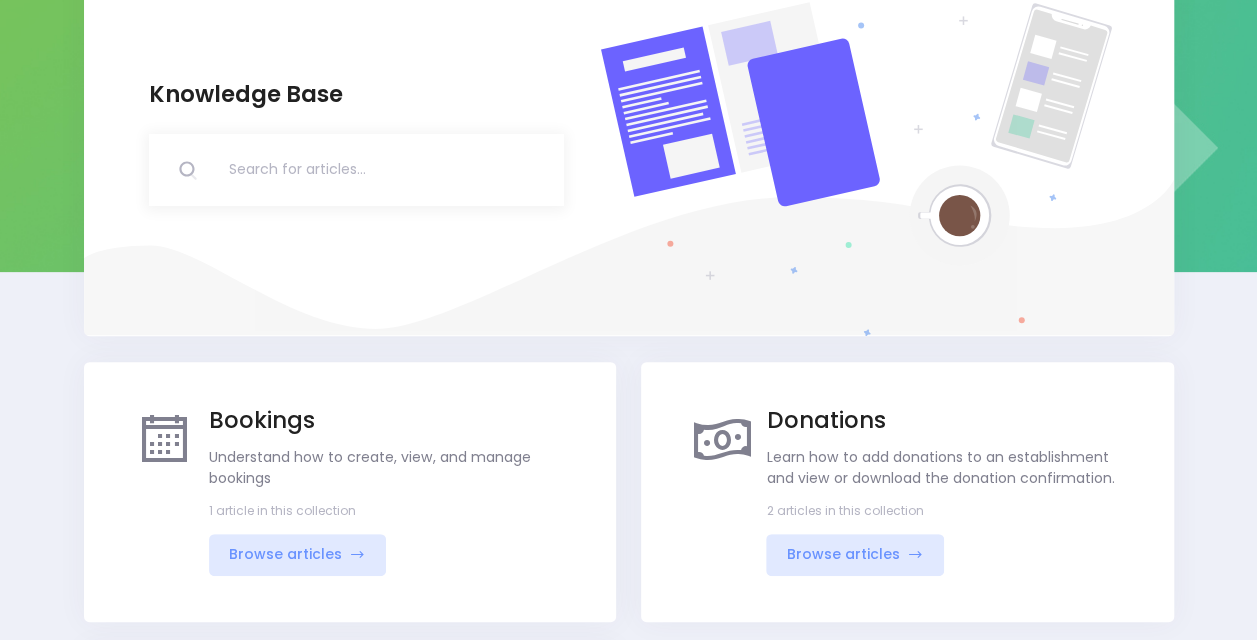 scroll, scrollTop: 0, scrollLeft: 0, axis: both 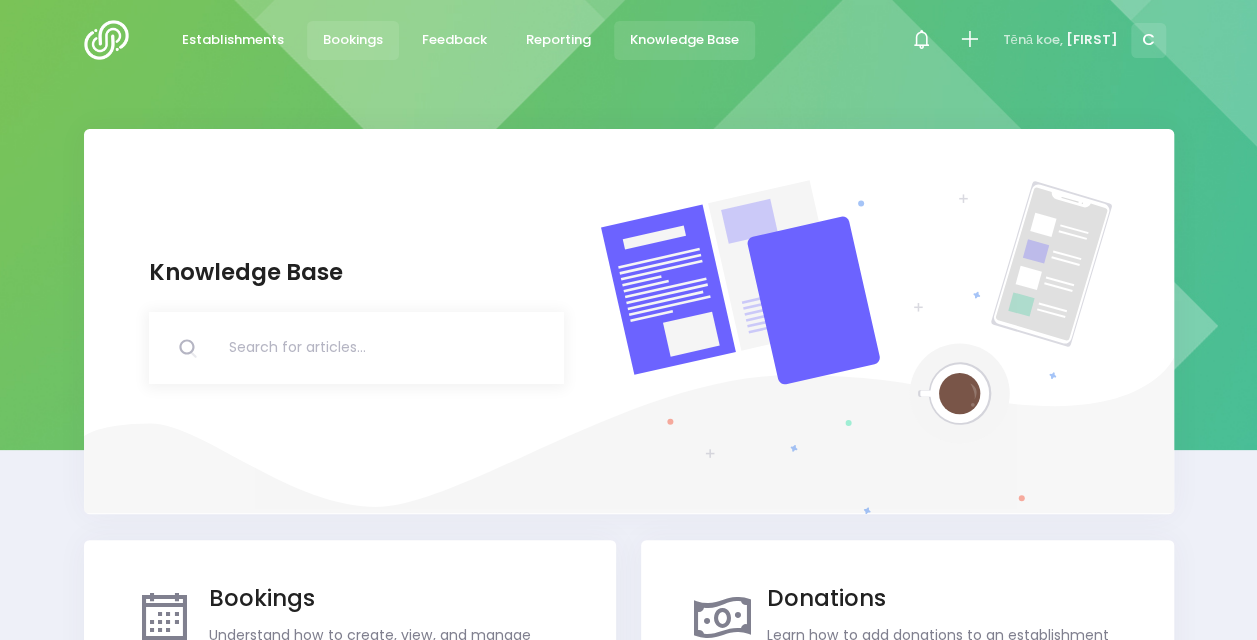 click on "Bookings" at bounding box center [353, 40] 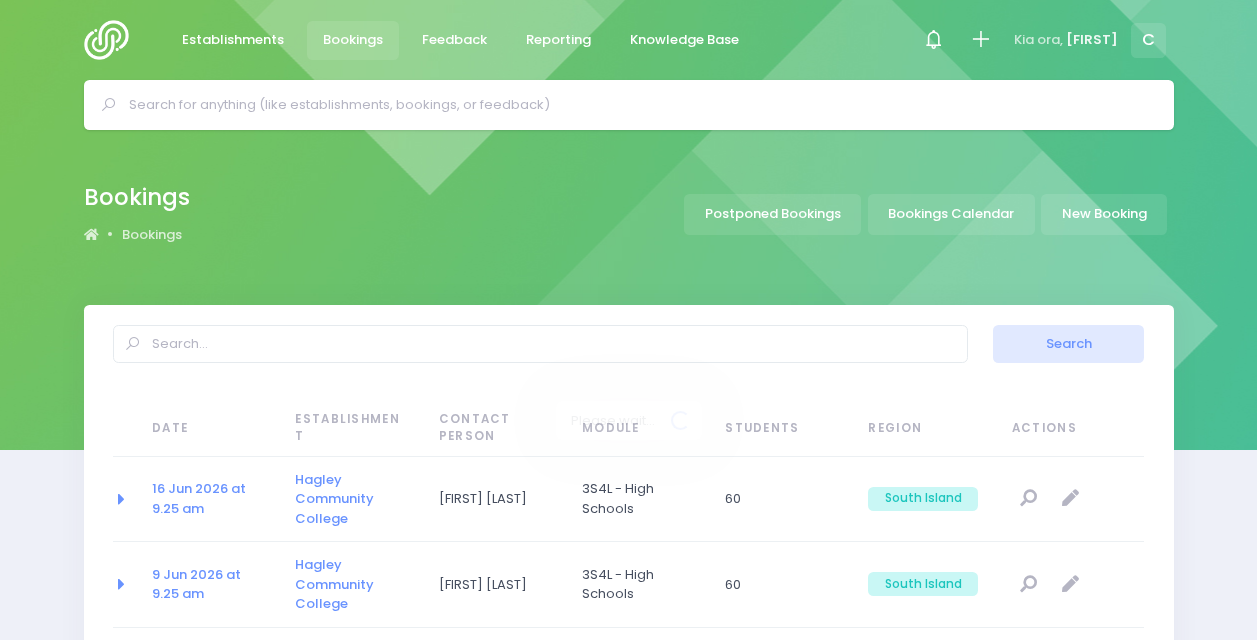 select on "20" 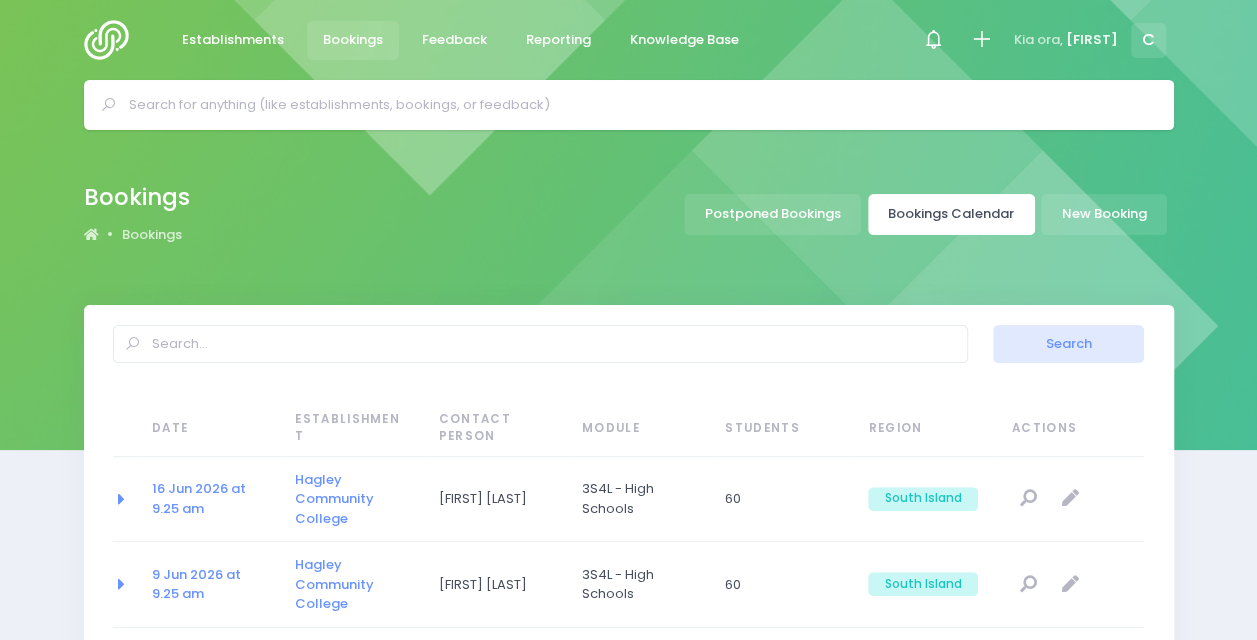 click on "Bookings Calendar" at bounding box center (951, 214) 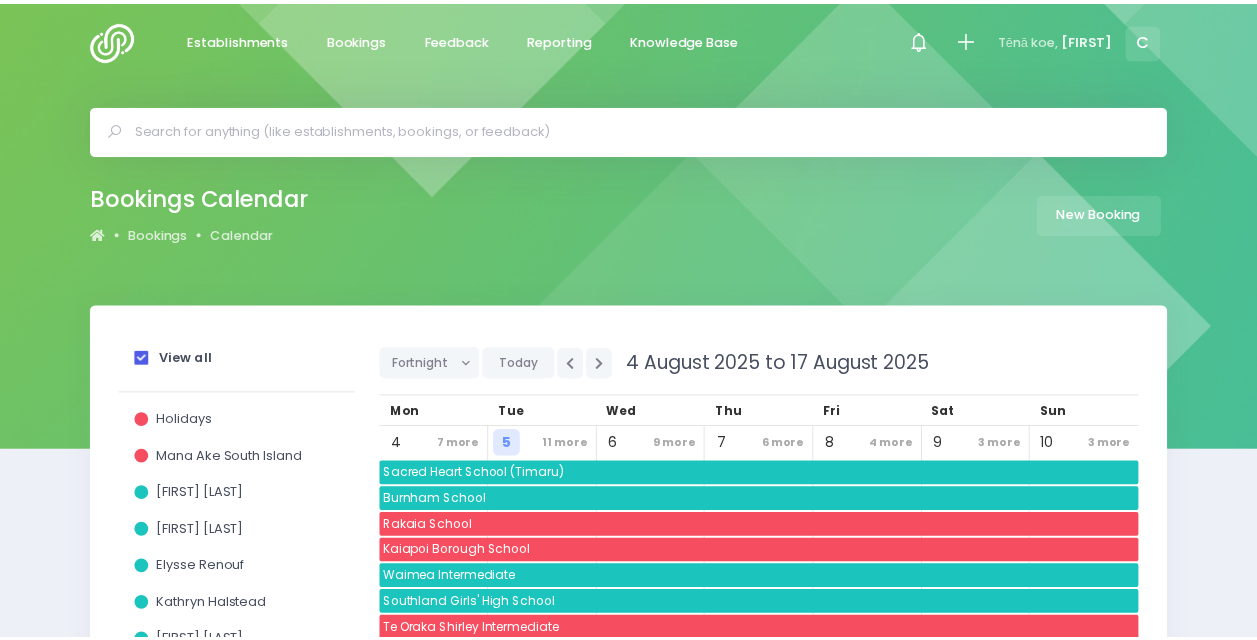 scroll, scrollTop: 0, scrollLeft: 0, axis: both 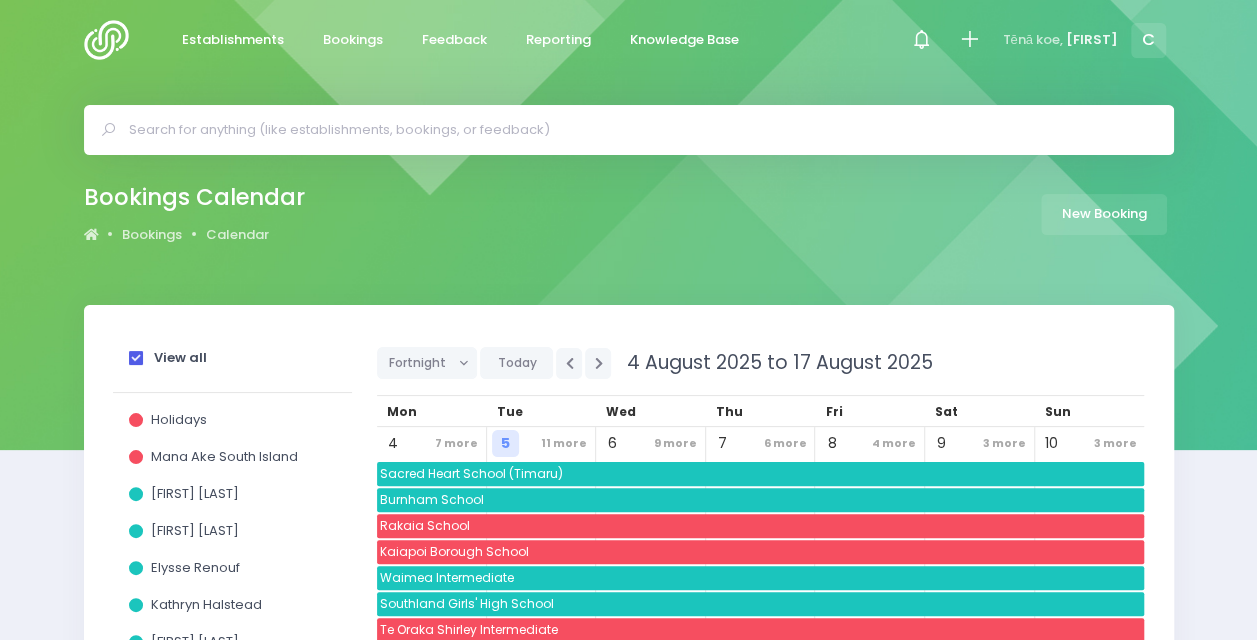 click on "Bookings Calendar
Bookings
Calendar
New
Booking" at bounding box center (629, 214) 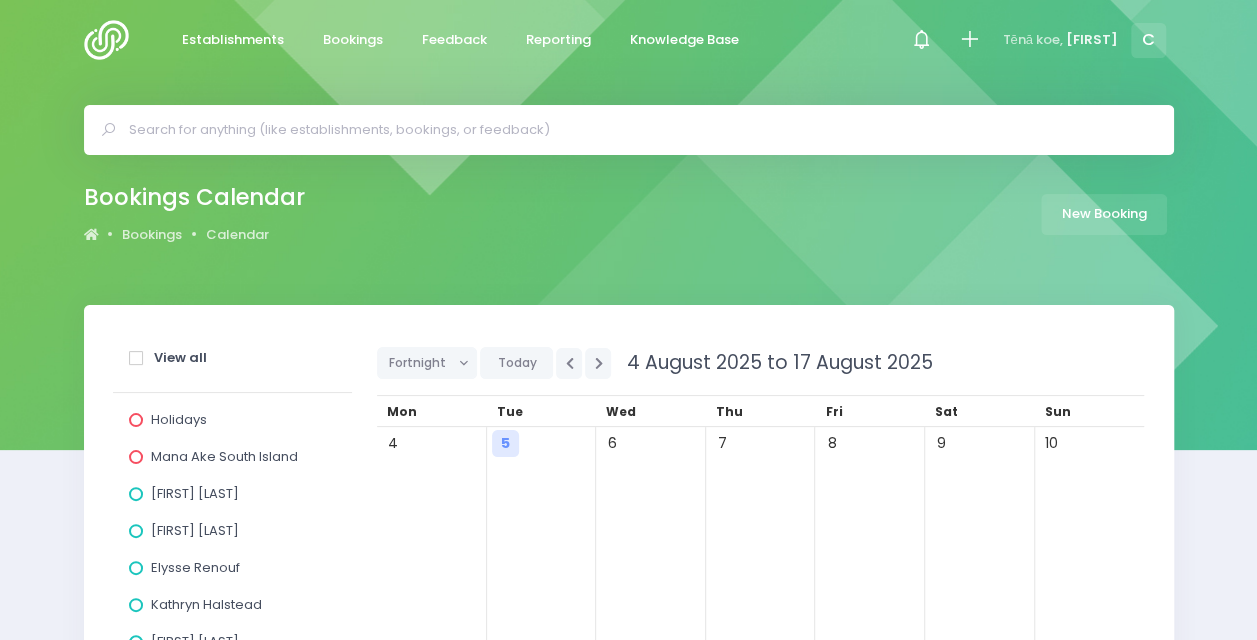 click on "[FIRST] [LAST]" at bounding box center [195, 530] 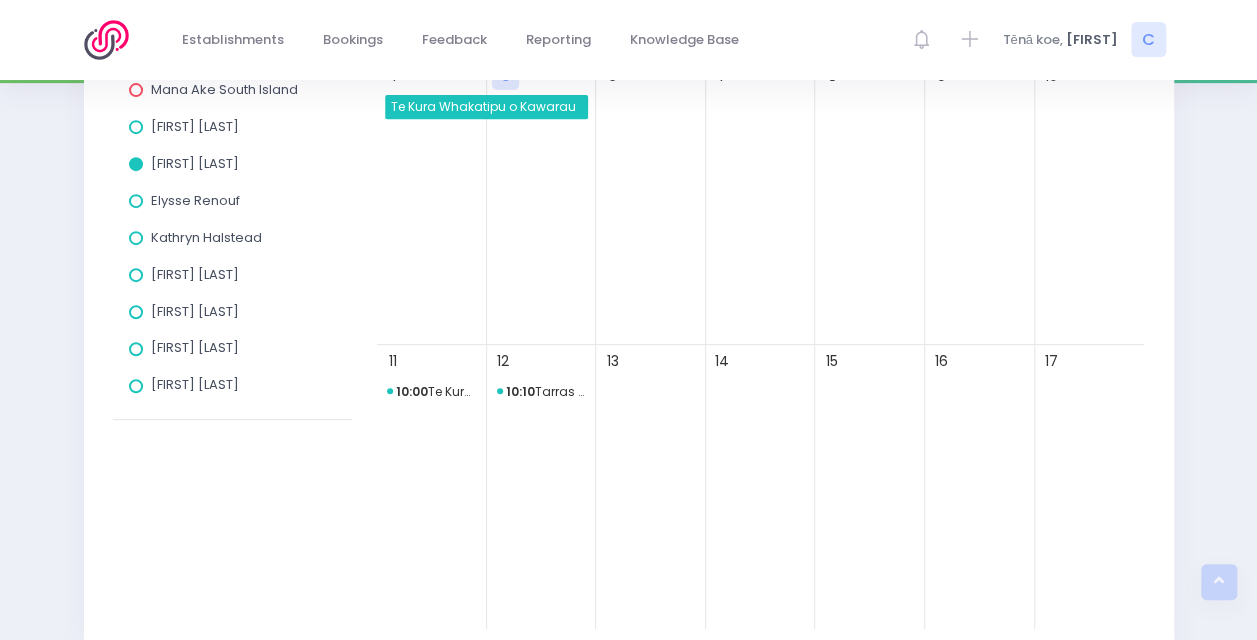 scroll, scrollTop: 368, scrollLeft: 0, axis: vertical 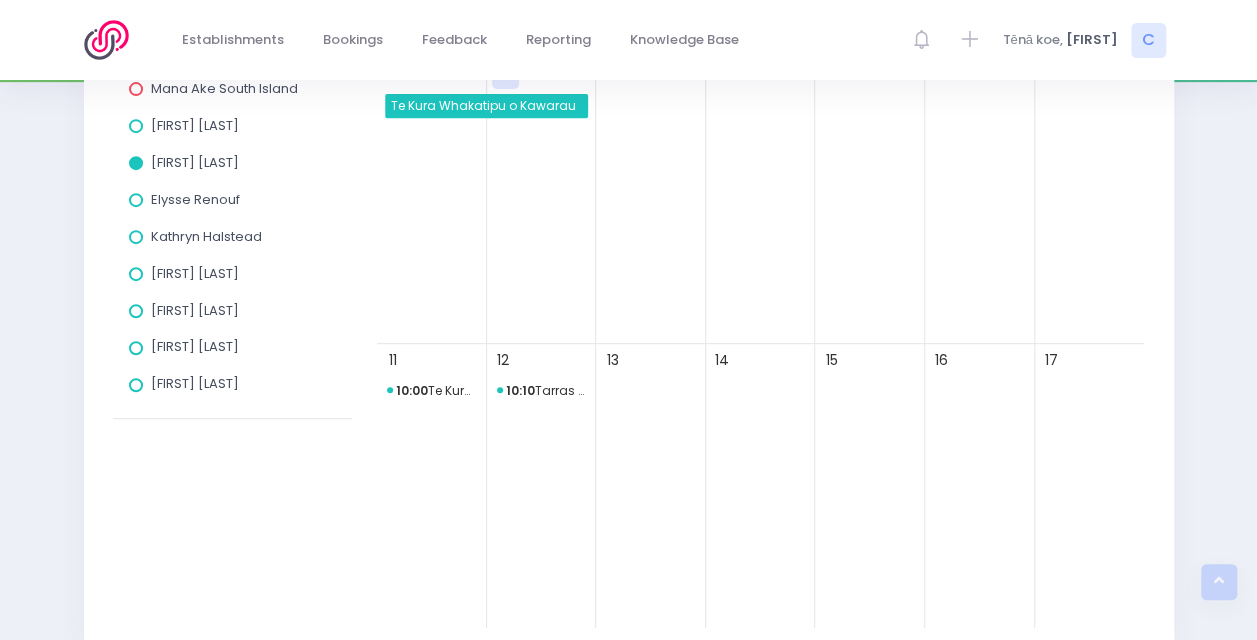 click on "Te Kura Whakatipu o Kawarau" at bounding box center [488, 106] 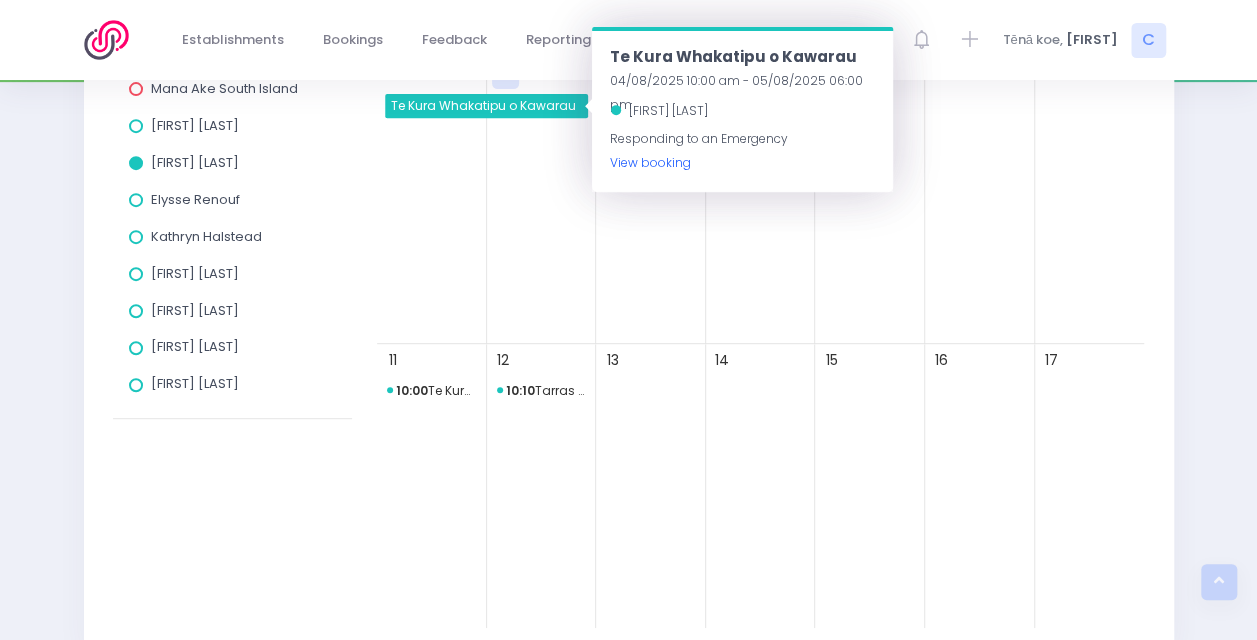 click on "View booking" at bounding box center (650, 162) 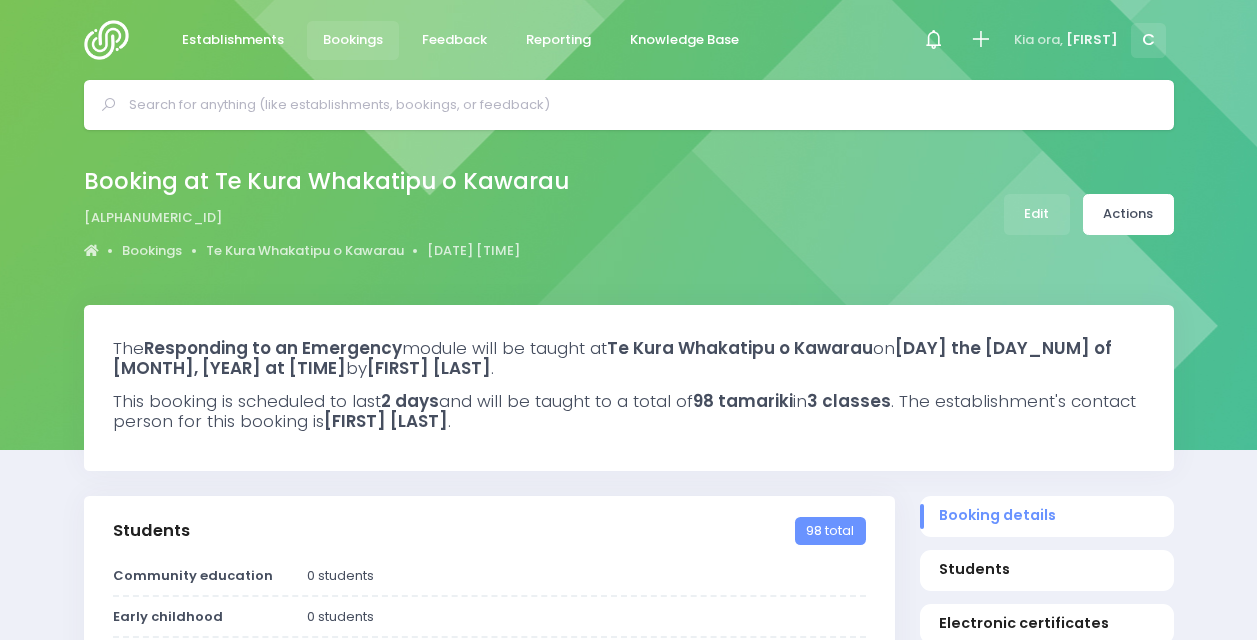 select on "5" 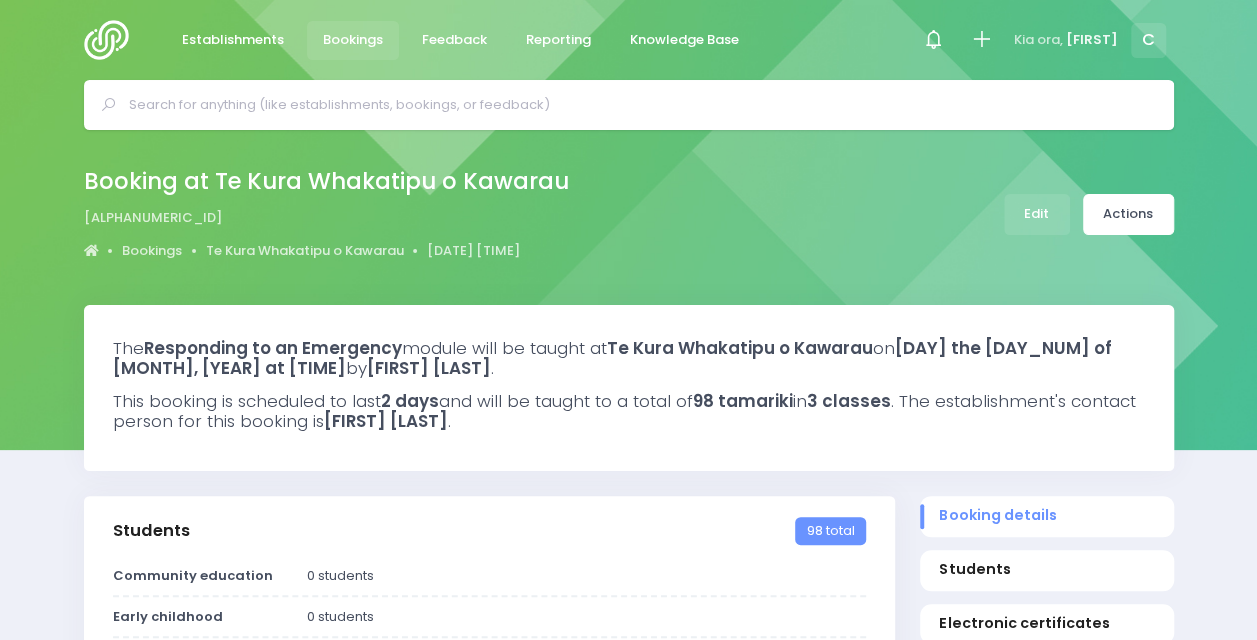 click on "Booking at Te Kura Whakatipu o Kawarau
[ALPHANUMERIC_ID]
Bookings
Te Kura Whakatipu o Kawarau
[DATE] [TIME]
Edit" at bounding box center (629, 214) 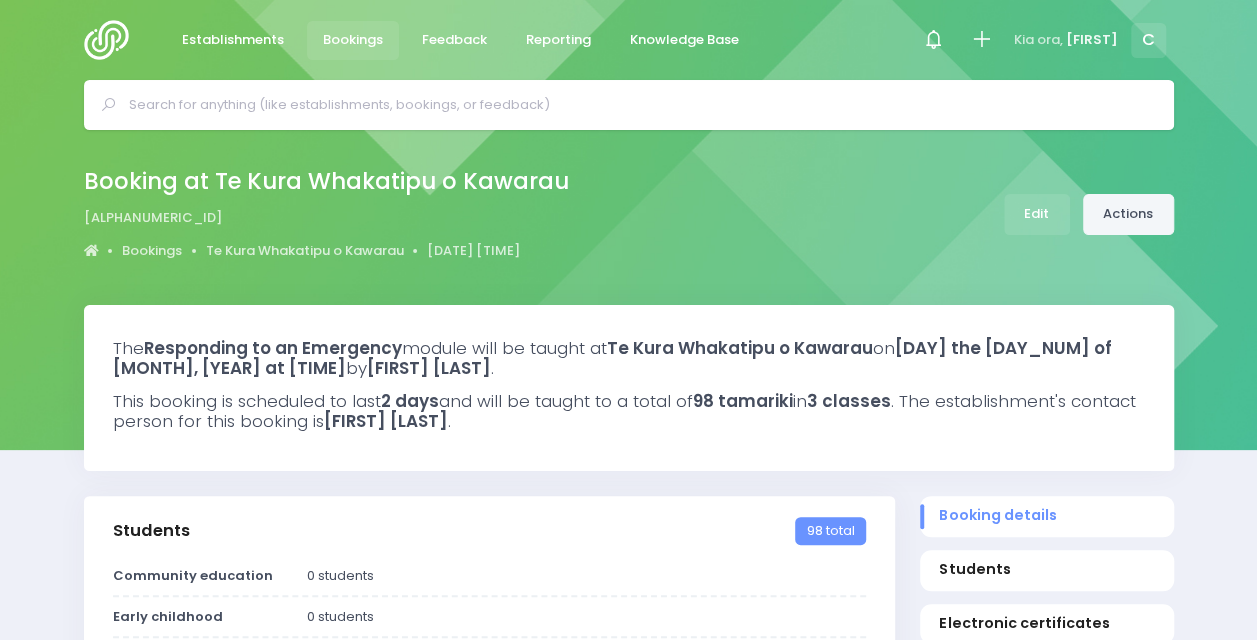 click on "Actions" at bounding box center [1128, 214] 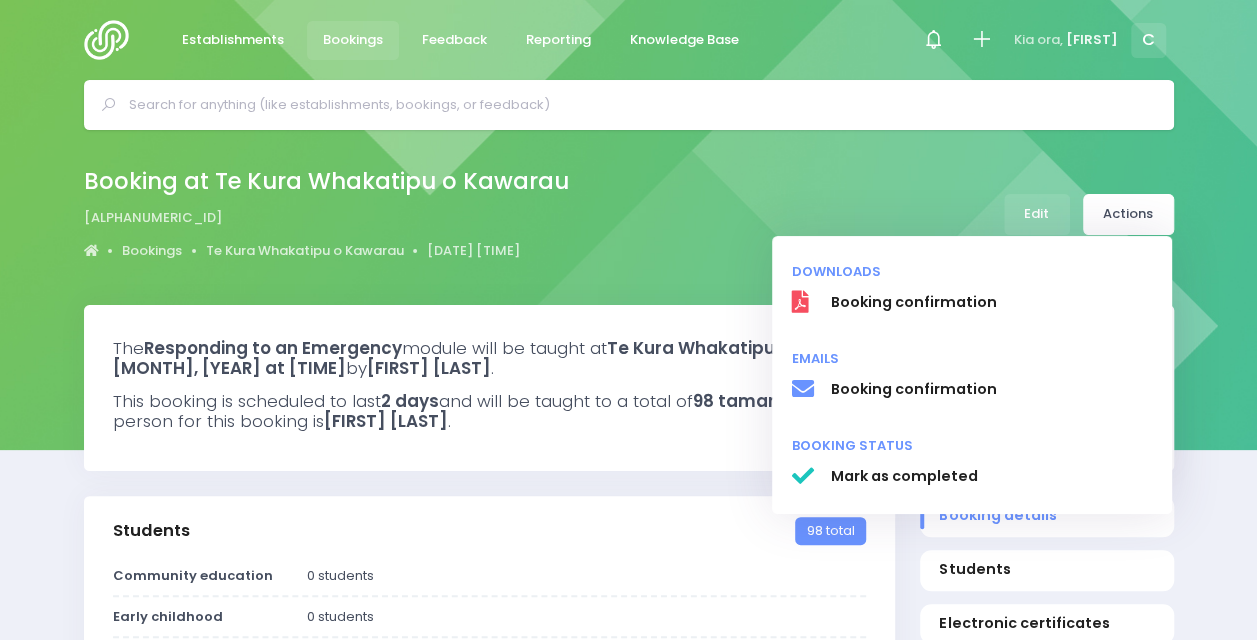 click on "The
Responding to an Emergency  module will be taught at
Te Kura Whakatipu o Kawarau  on
[DAY] the [DAY_NUM] of [MONTH], [YEAR] at [TIME]
by  [FIRST] [LAST] .
This booking is scheduled
to last  [DURATION]
days  and will be taught
to a total of  [NUMBER] tamariki  in  [NUMBER] classes . The establishment's contact person for
this
booking is  [FIRST] [LAST] ." at bounding box center [629, 388] 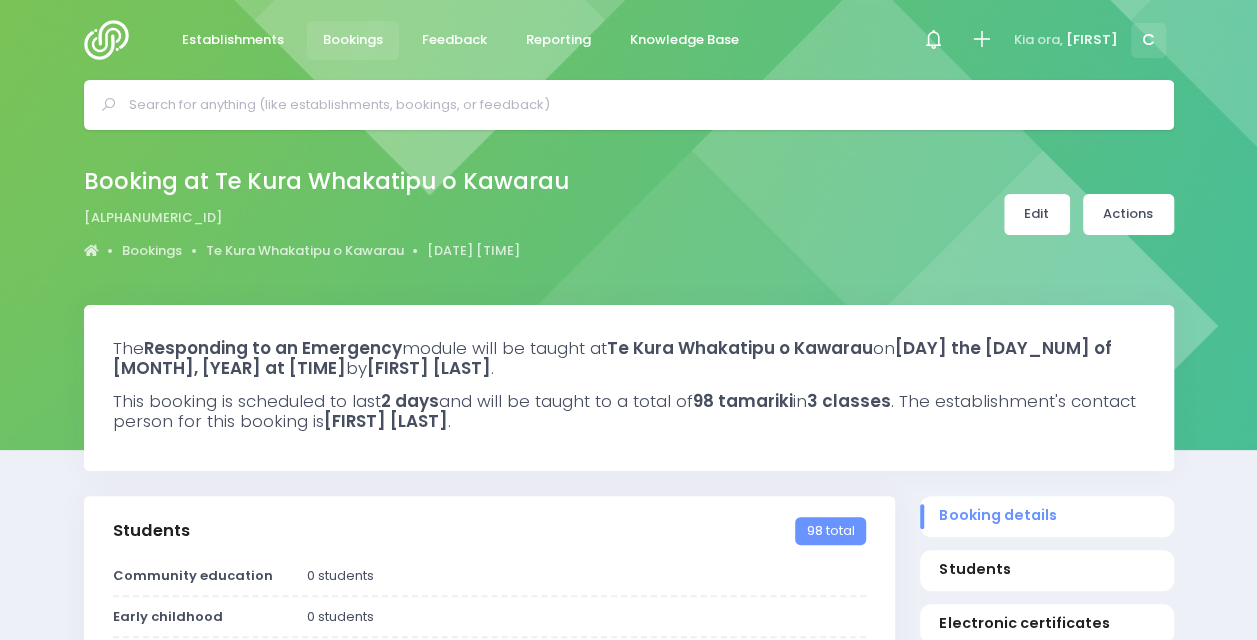 click on "Edit" at bounding box center (1037, 214) 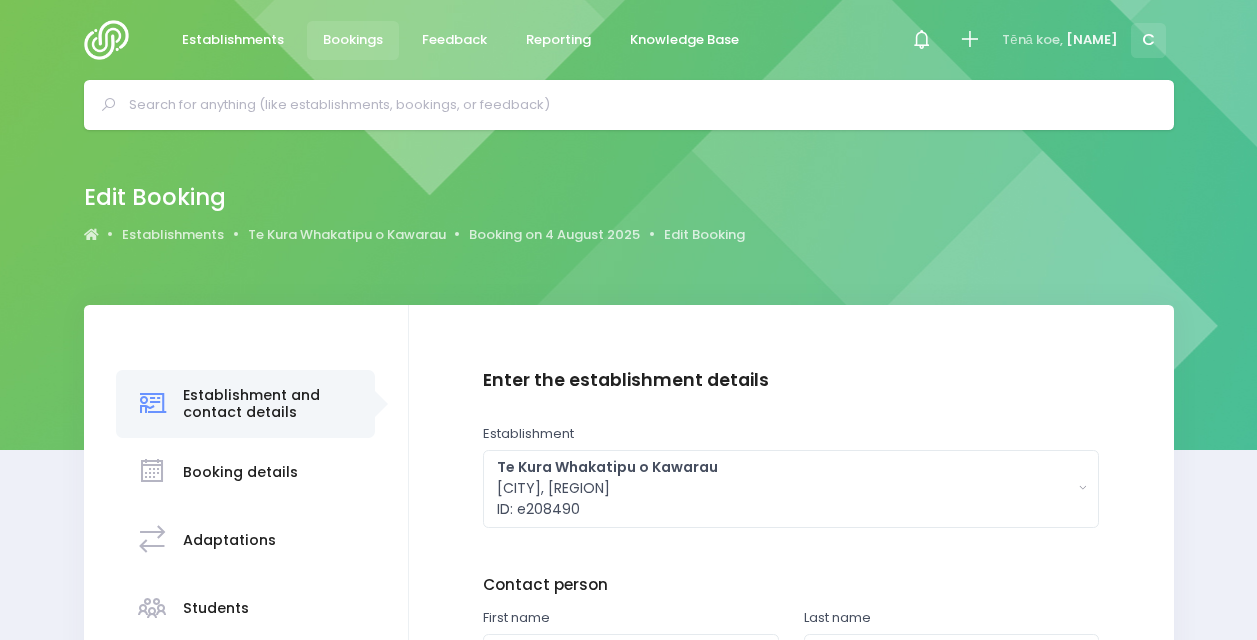 scroll, scrollTop: 431, scrollLeft: 0, axis: vertical 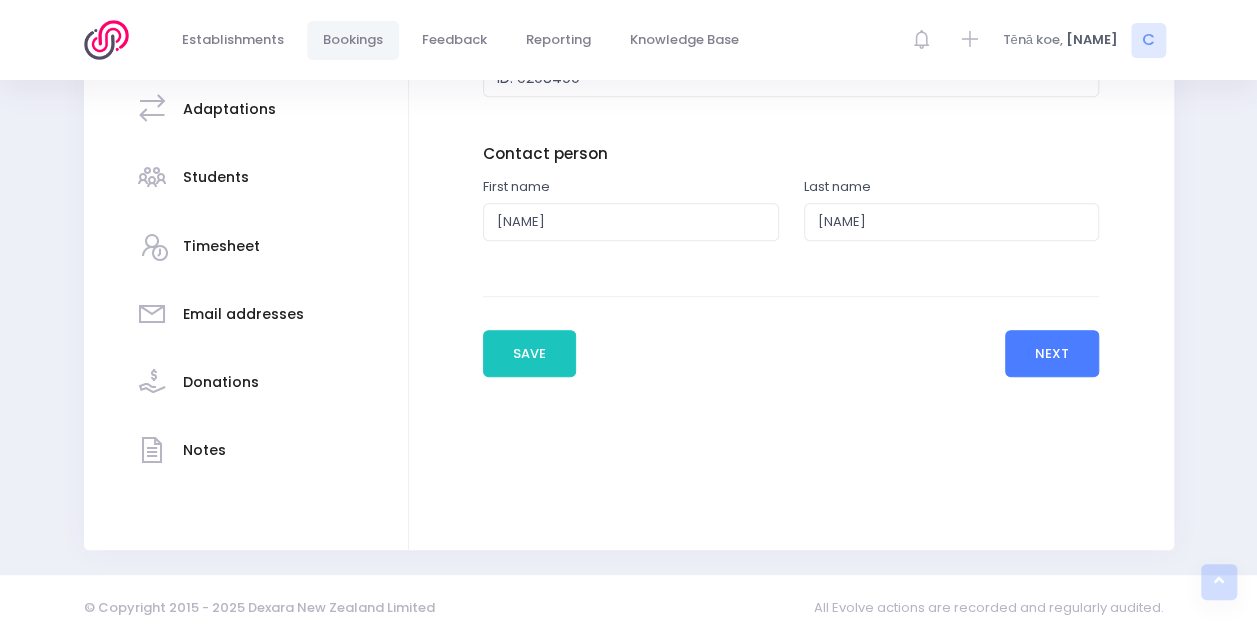 click on "Next" at bounding box center [1052, 354] 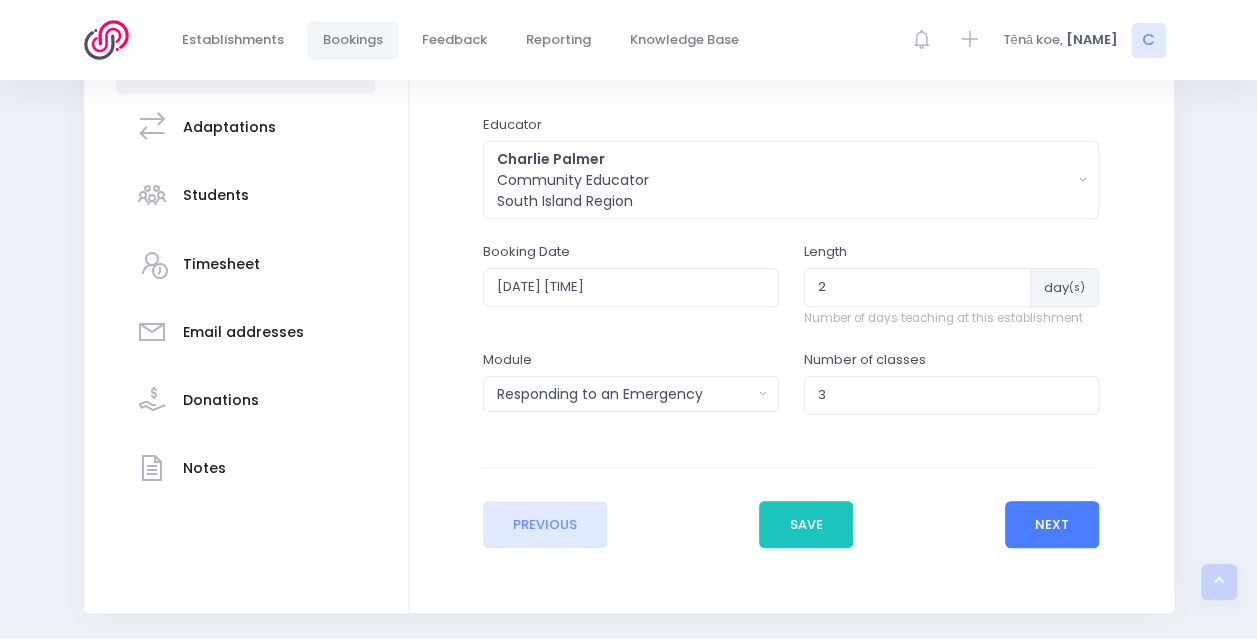 scroll, scrollTop: 414, scrollLeft: 0, axis: vertical 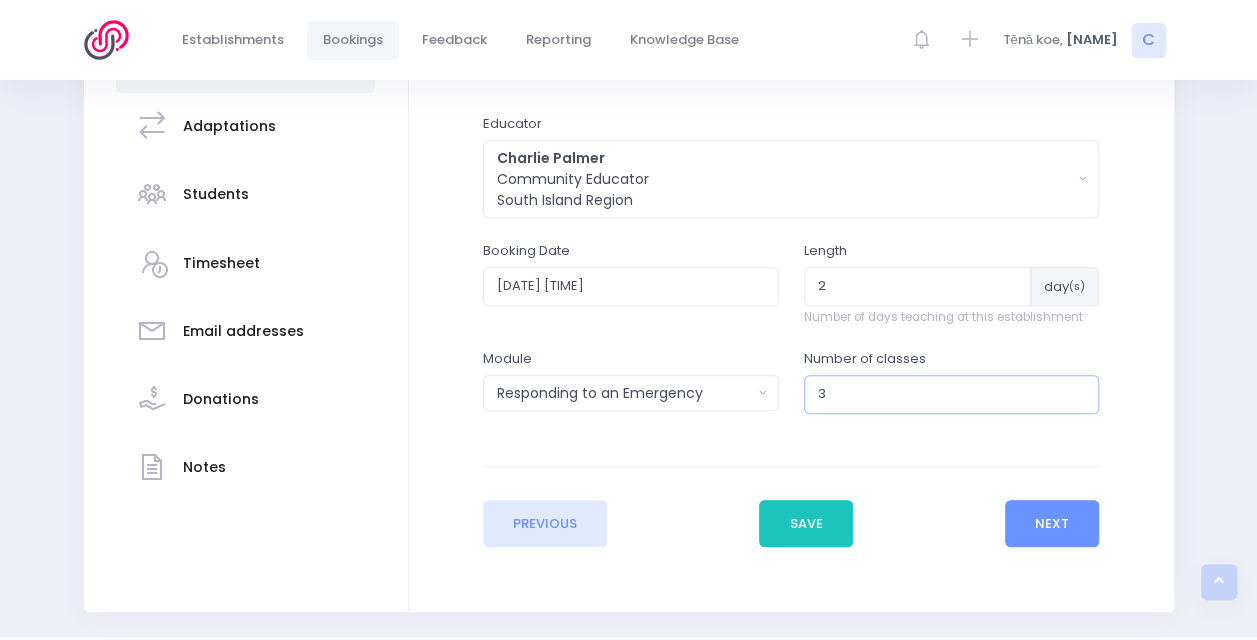 drag, startPoint x: 868, startPoint y: 391, endPoint x: 758, endPoint y: 404, distance: 110.76552 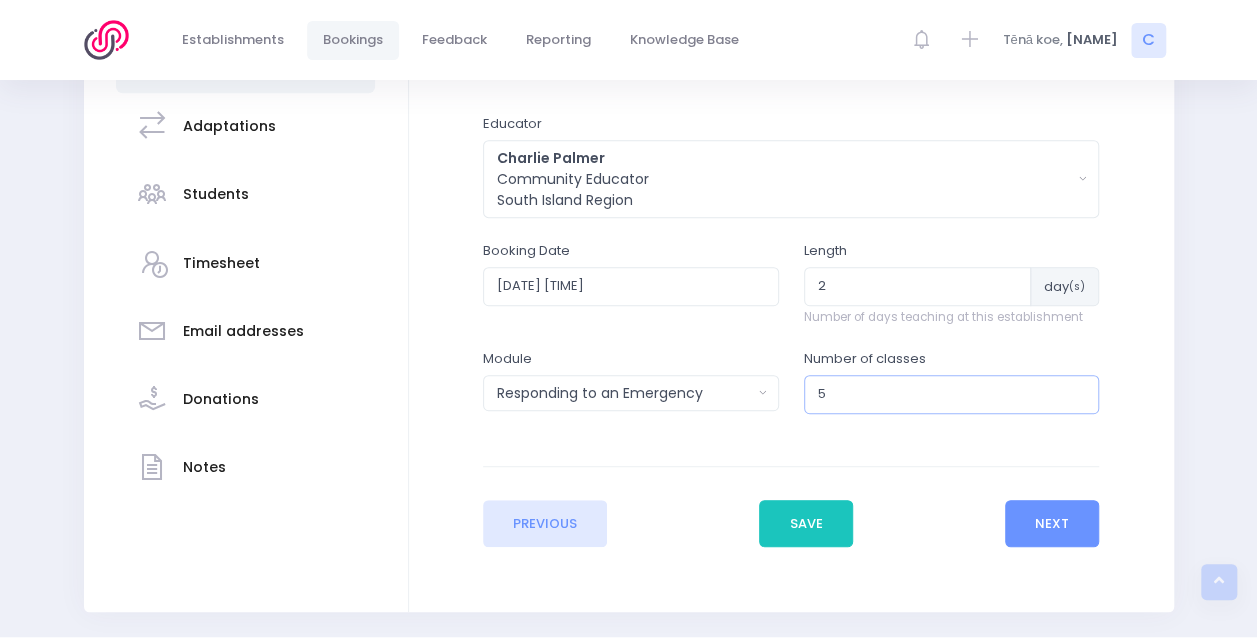 type on "5" 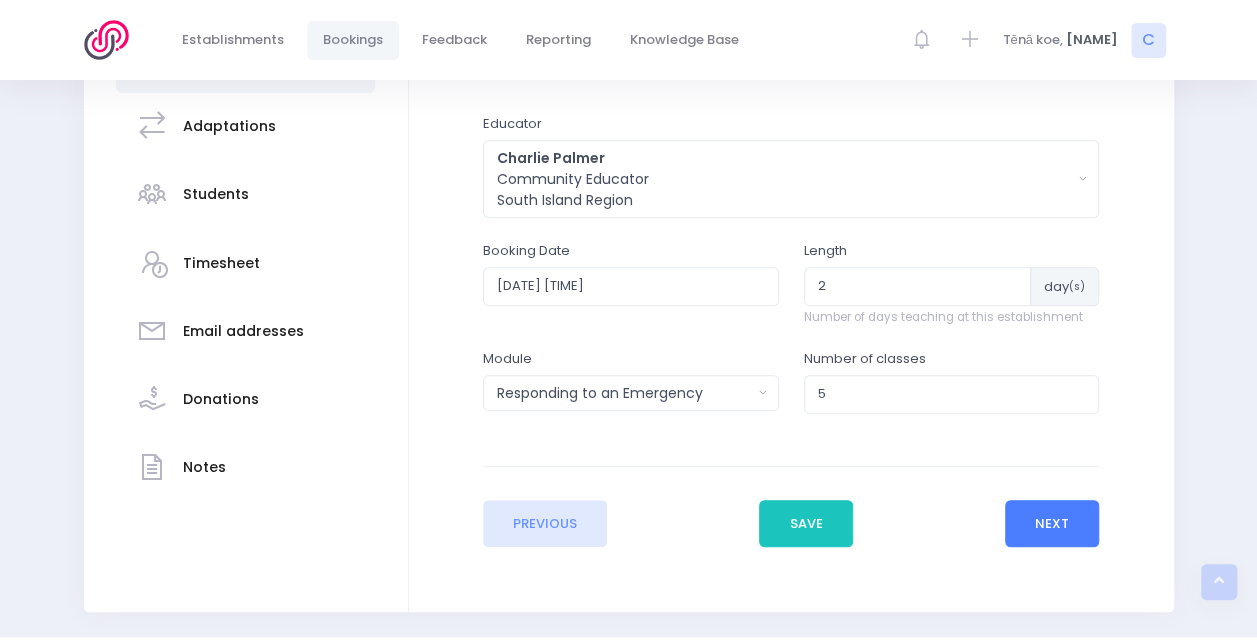 click on "Next" at bounding box center (1052, 524) 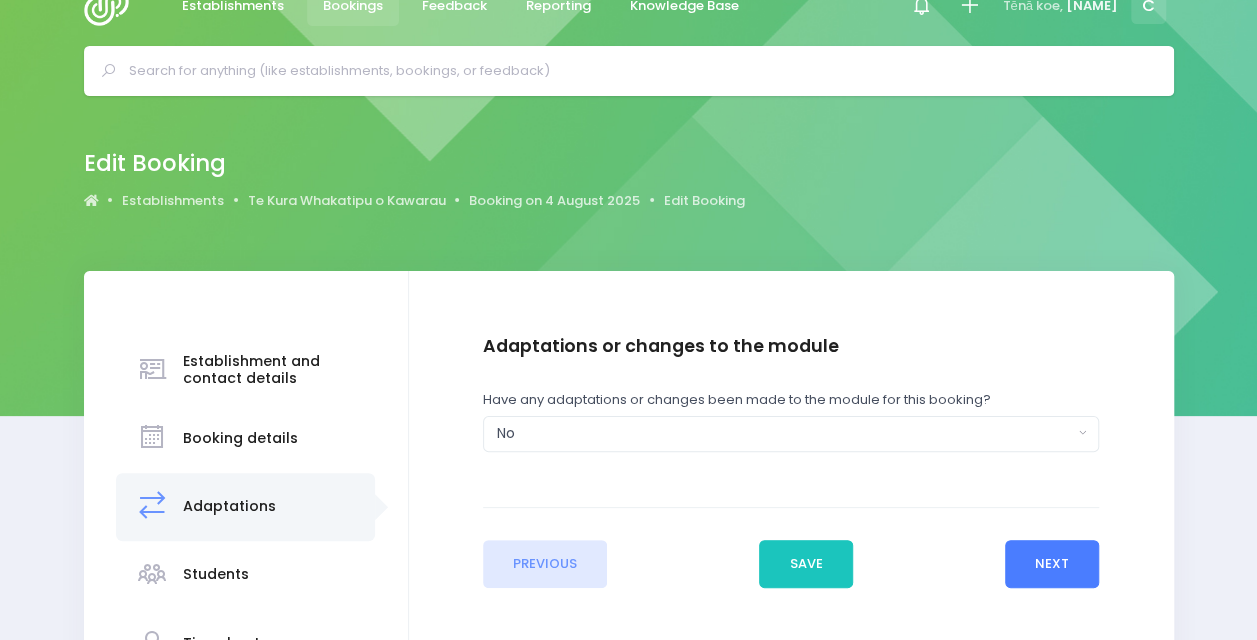 scroll, scrollTop: 0, scrollLeft: 0, axis: both 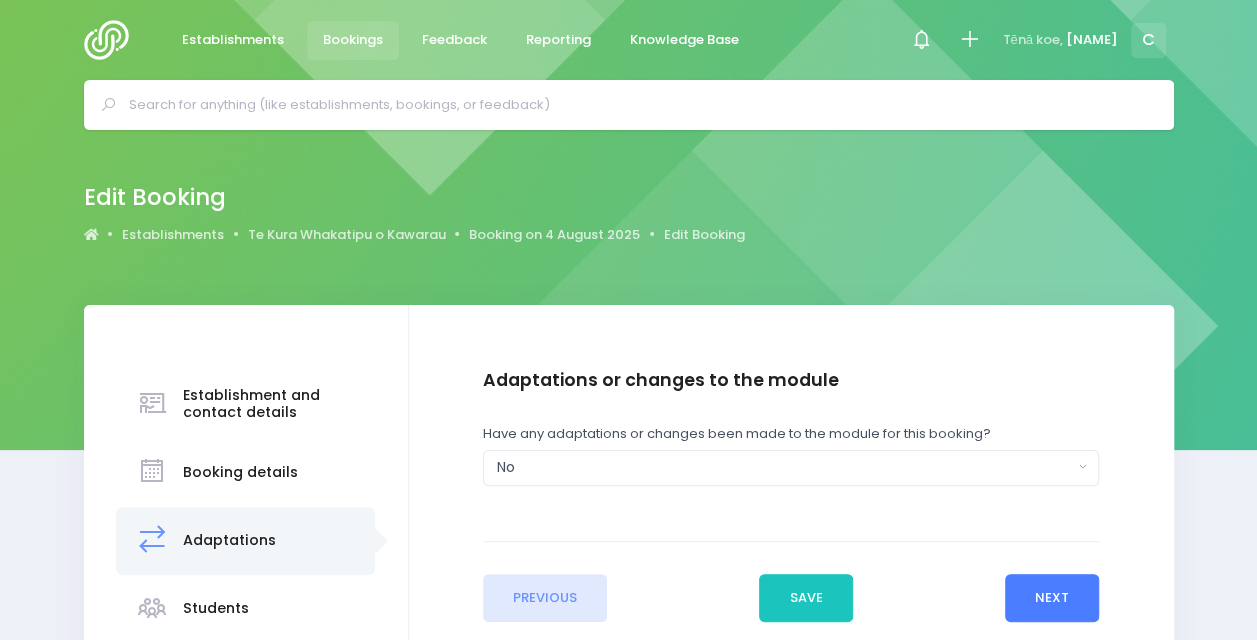 click on "Next" at bounding box center [1052, 598] 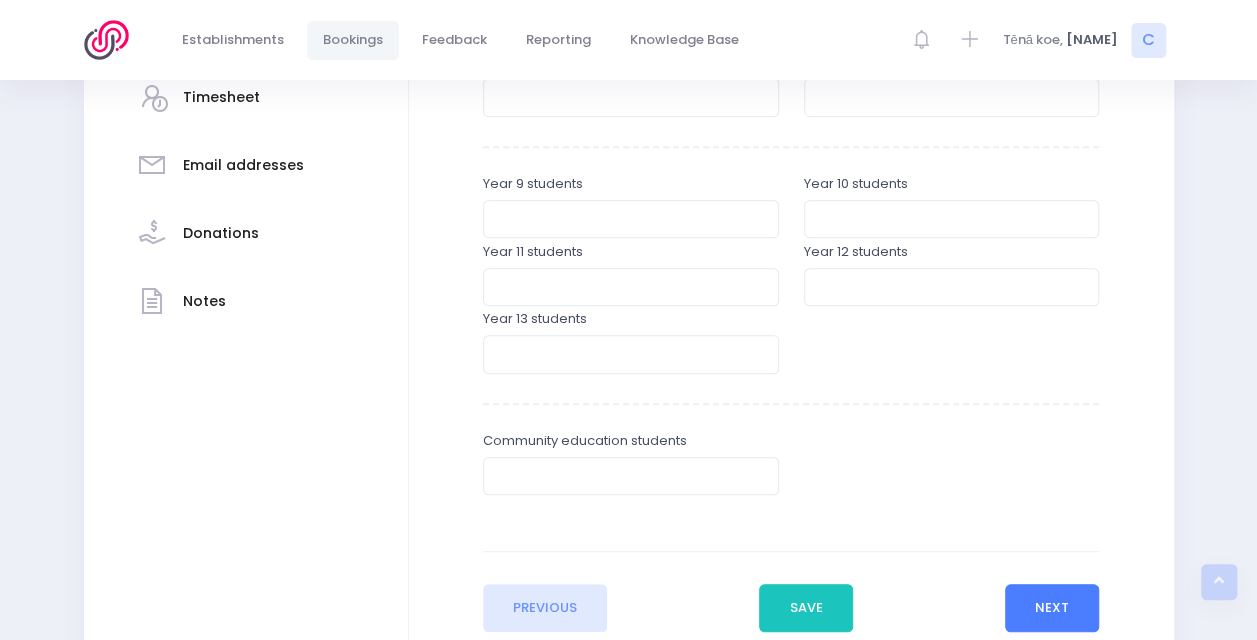 click on "Next" at bounding box center [1052, 608] 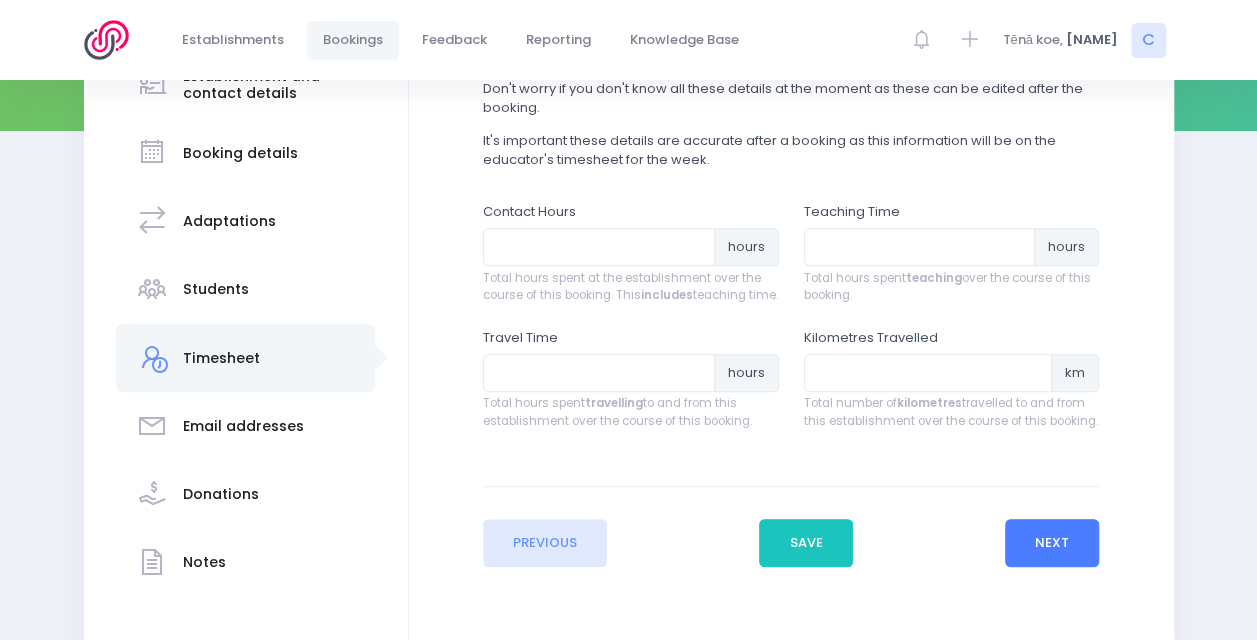 scroll, scrollTop: 431, scrollLeft: 0, axis: vertical 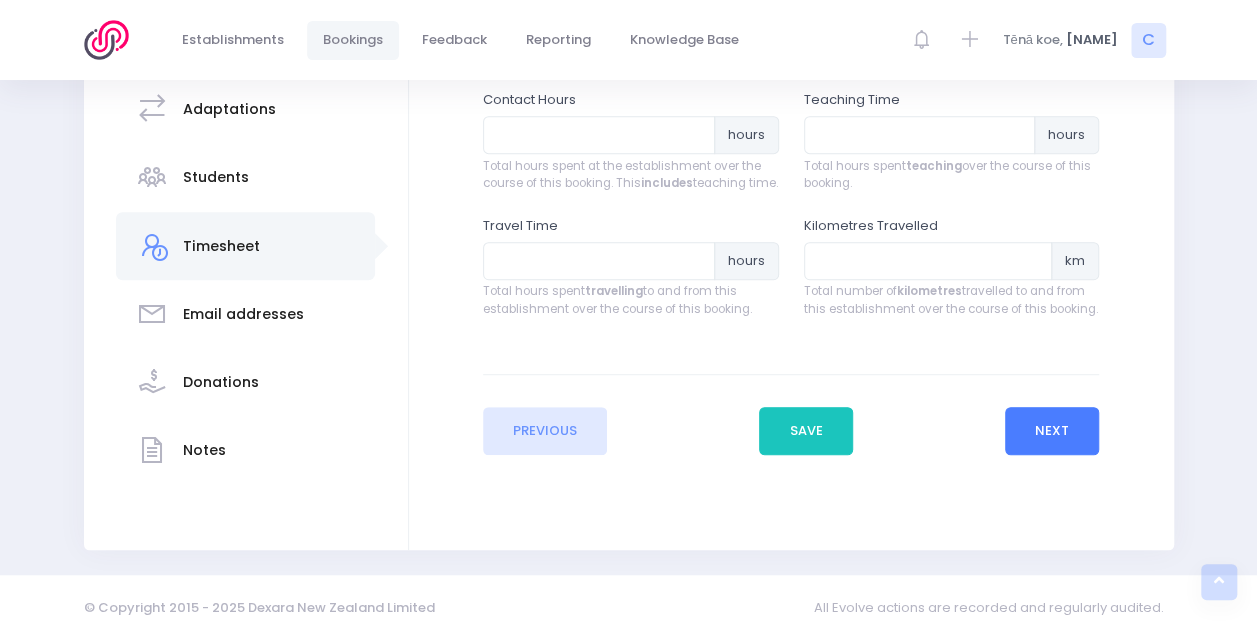 click on "Next" at bounding box center [1052, 431] 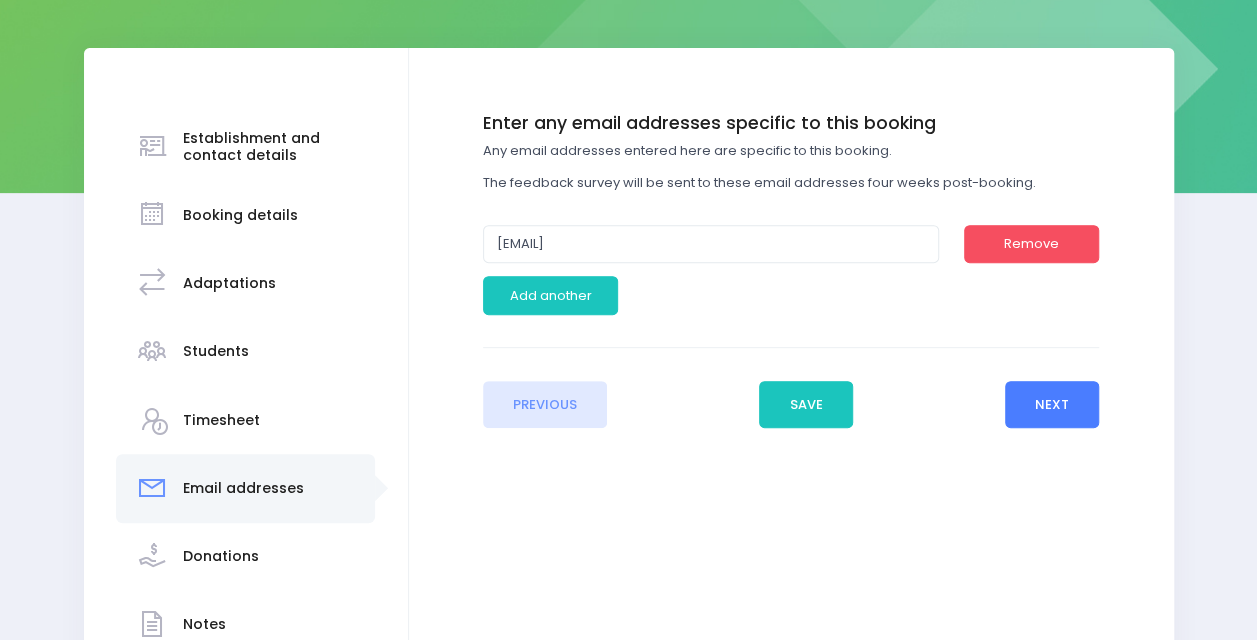 scroll, scrollTop: 255, scrollLeft: 0, axis: vertical 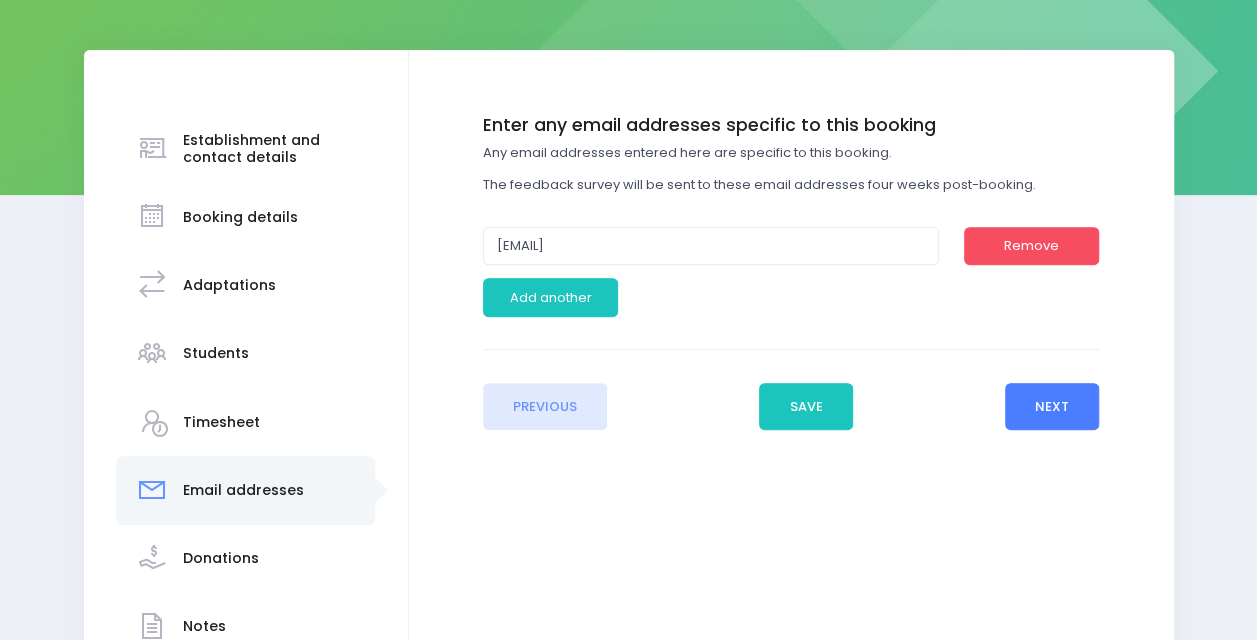 click on "Next" at bounding box center (1052, 407) 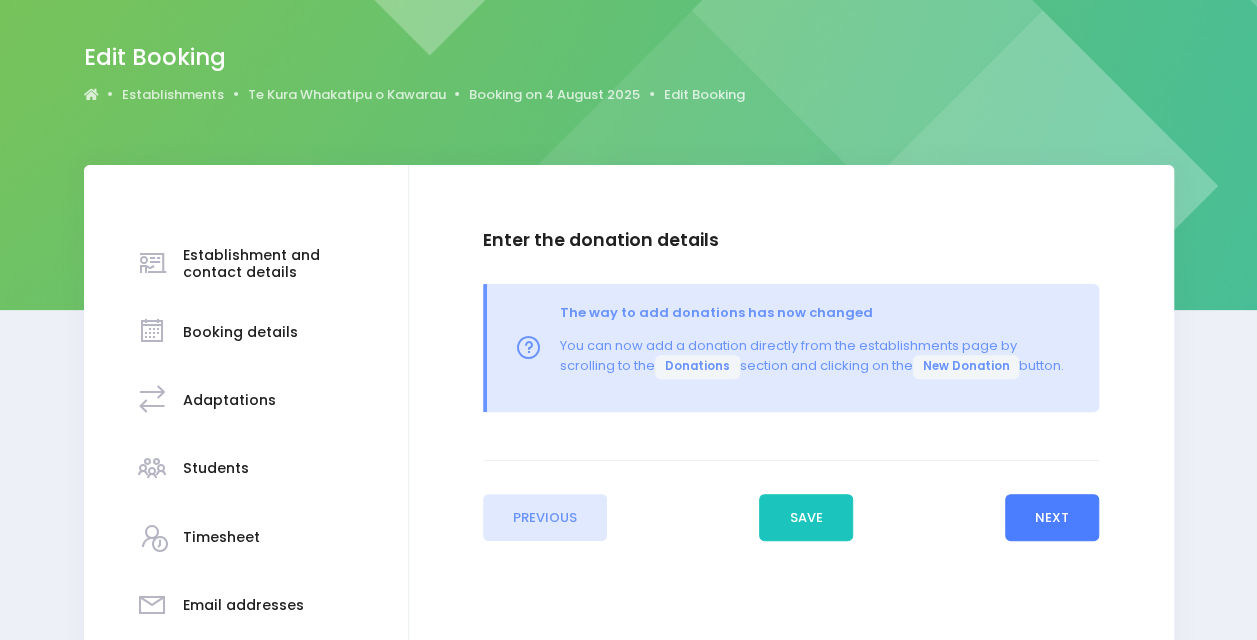 scroll, scrollTop: 185, scrollLeft: 0, axis: vertical 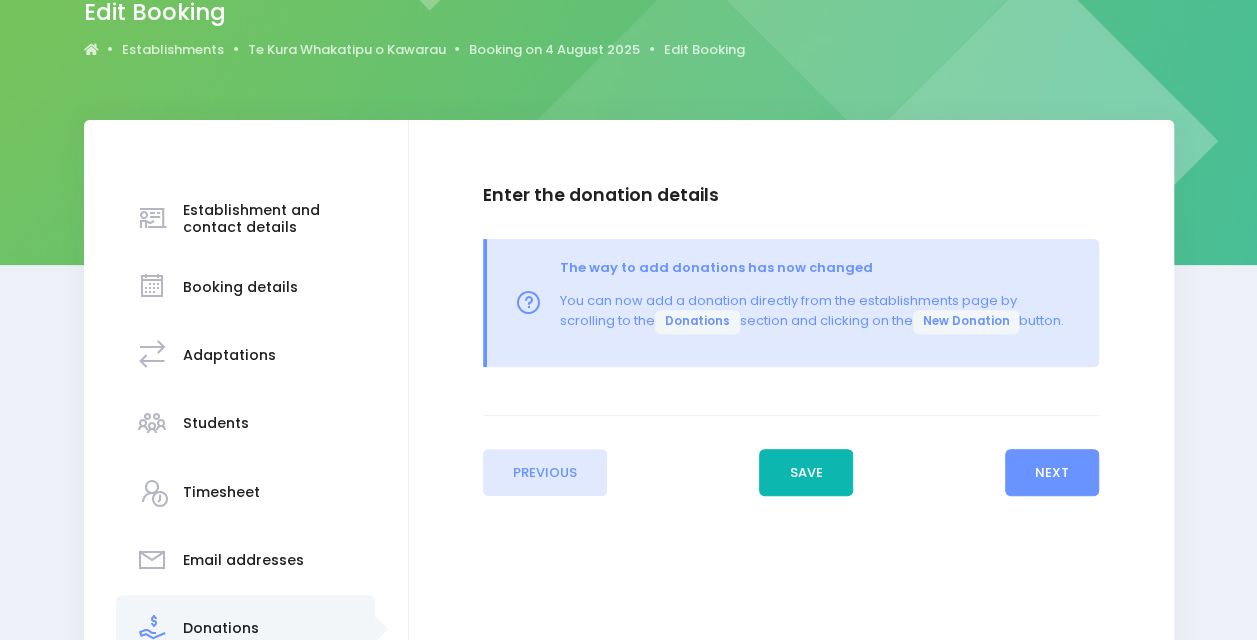click on "Save" at bounding box center (806, 473) 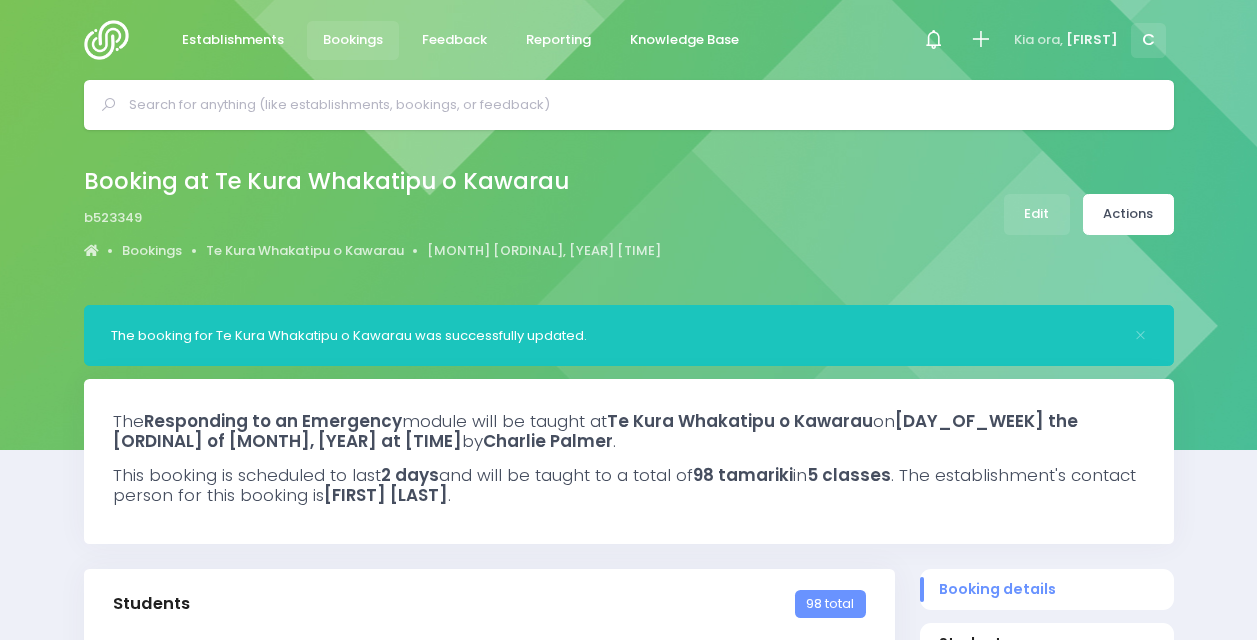 select on "5" 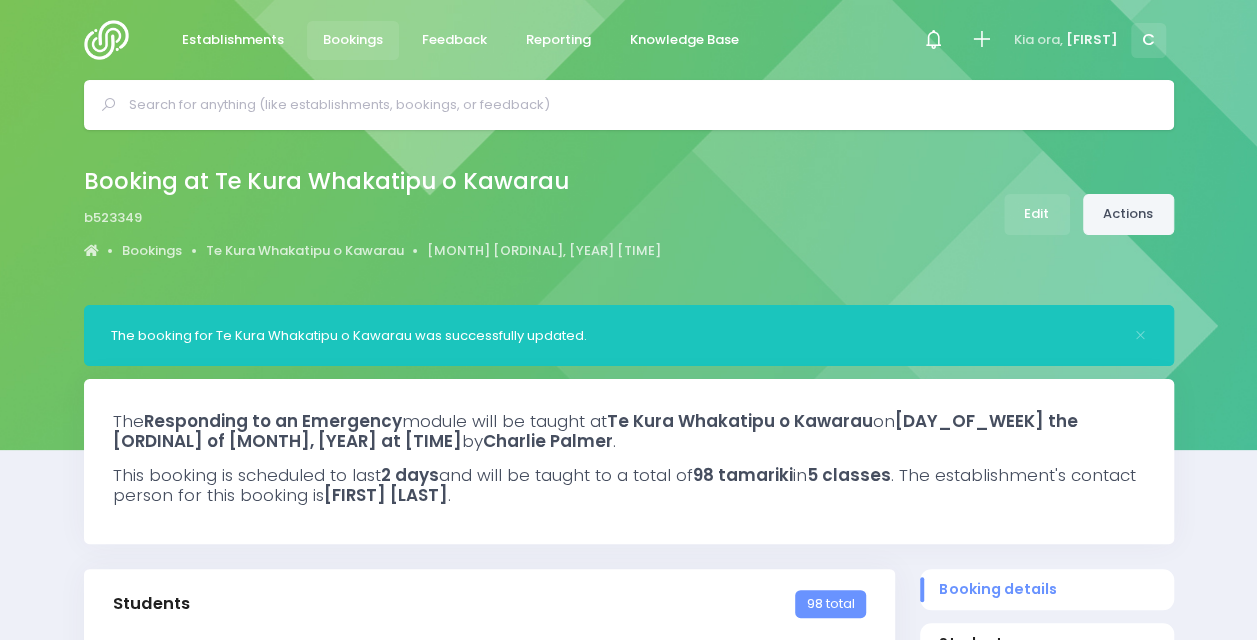 click on "Actions" at bounding box center (1128, 214) 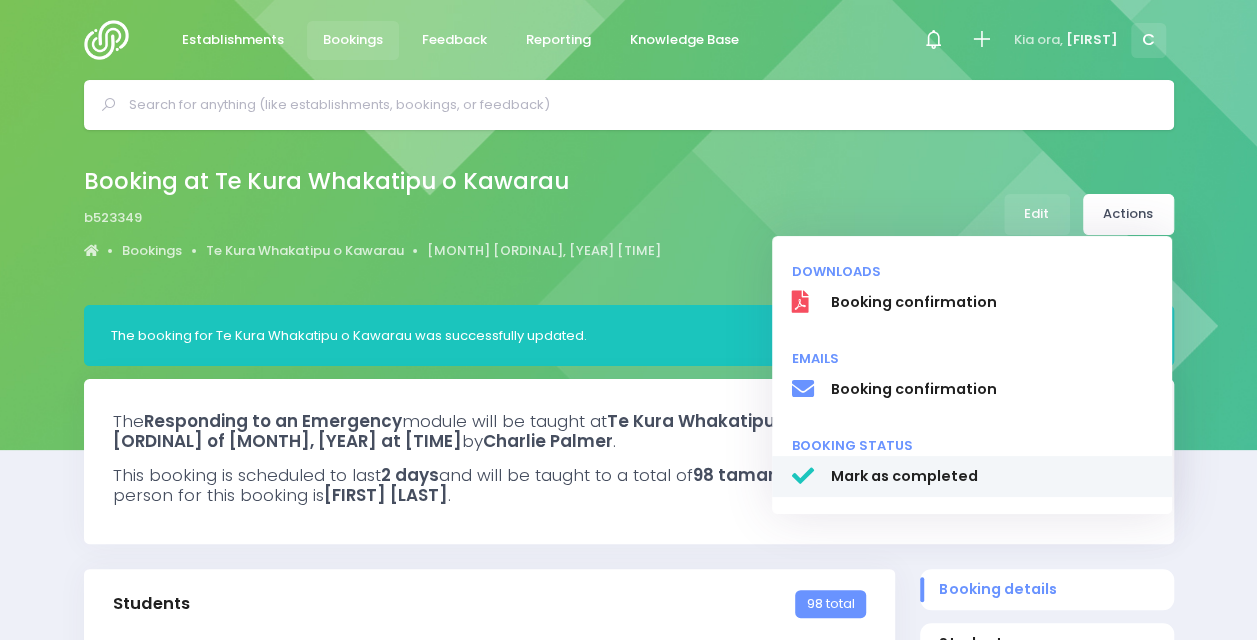 click on "Mark as completed" at bounding box center (972, 477) 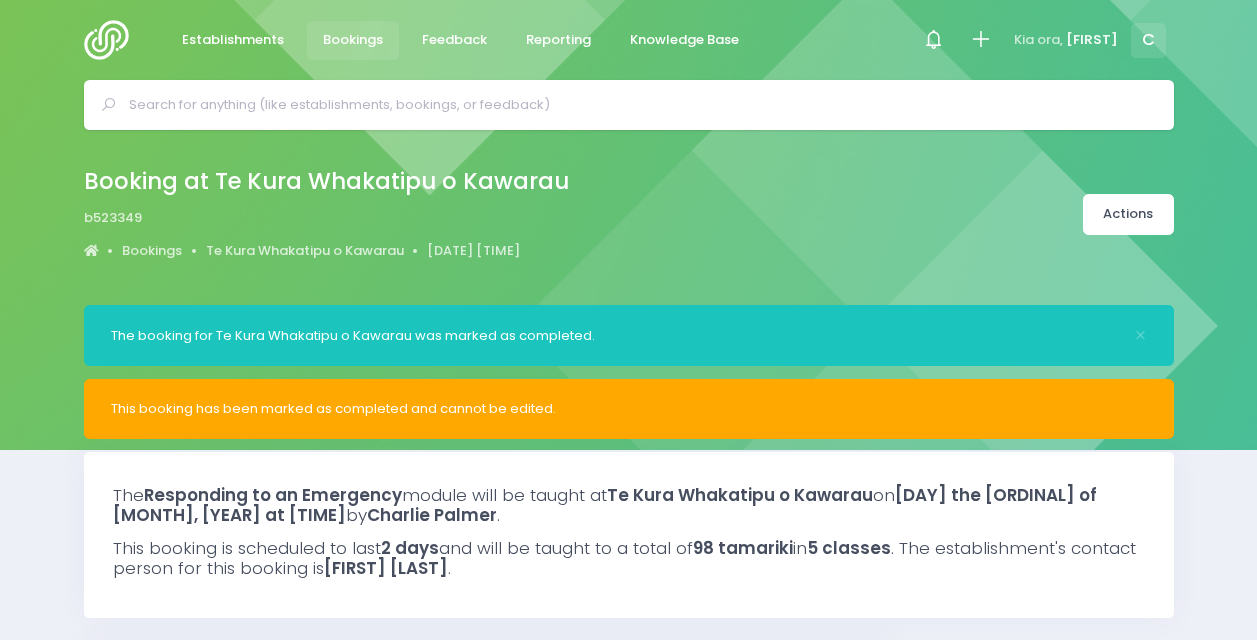 select on "5" 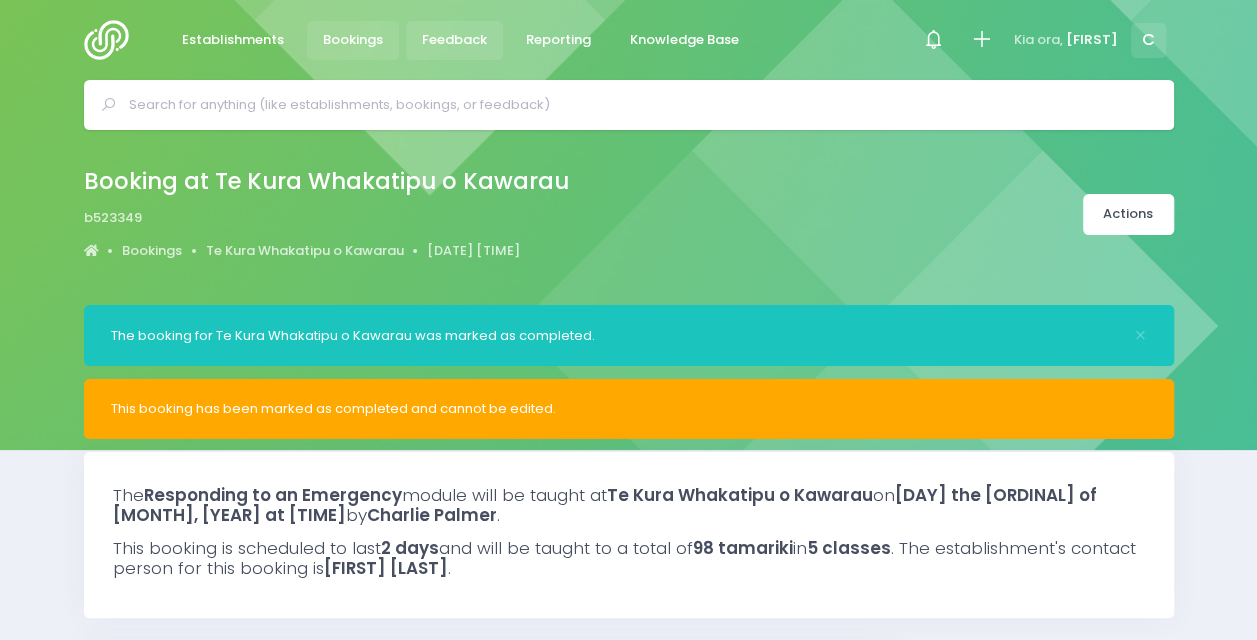 click on "Feedback" at bounding box center (455, 40) 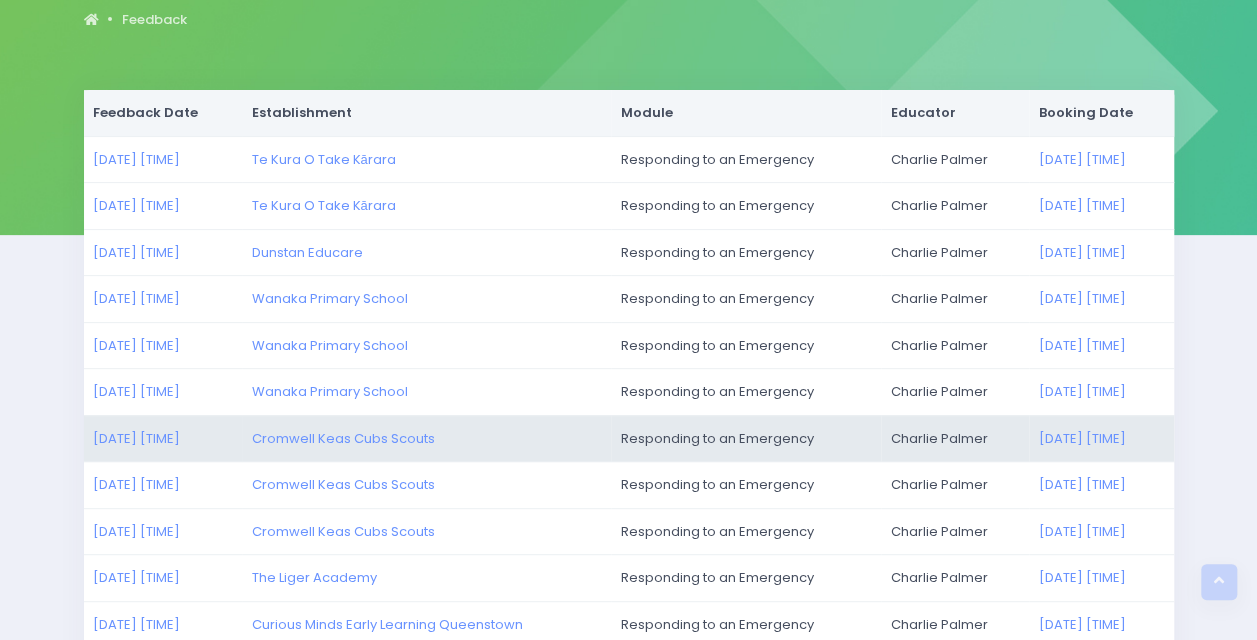 scroll, scrollTop: 0, scrollLeft: 0, axis: both 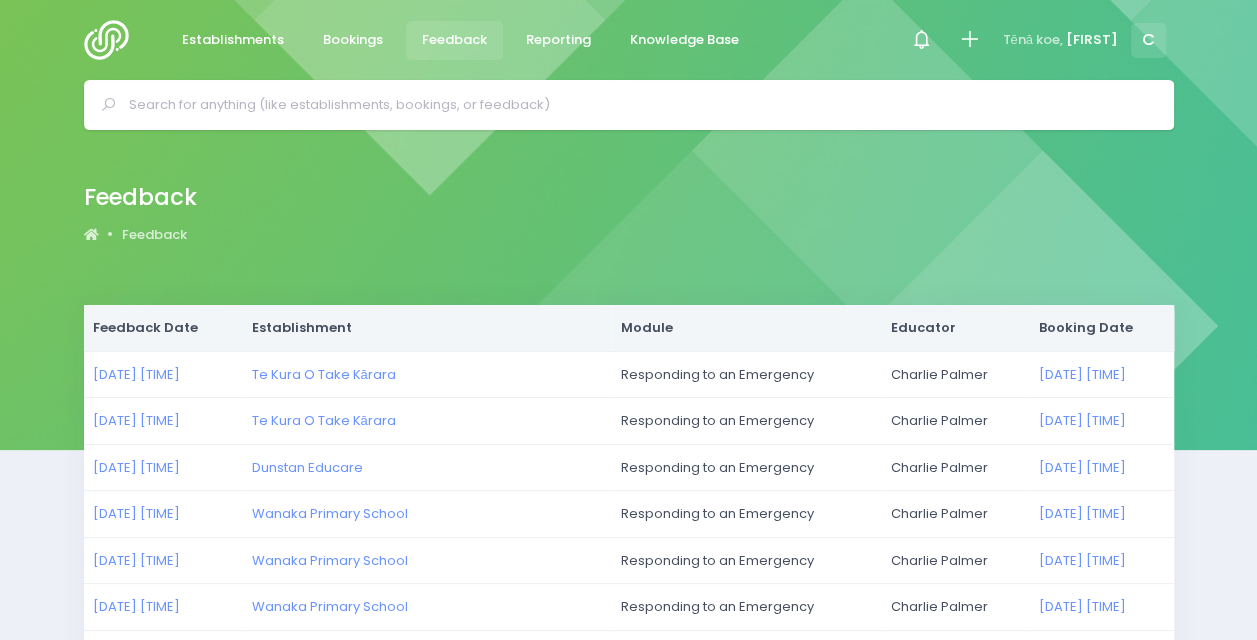 click at bounding box center (637, 105) 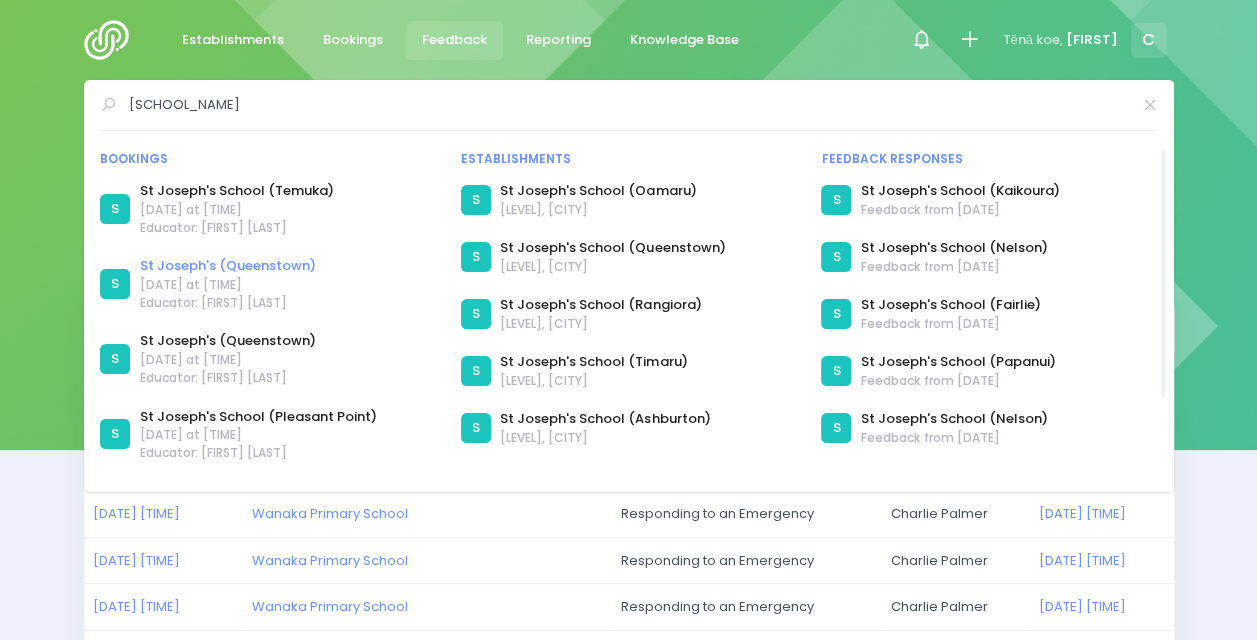 type on "st josep" 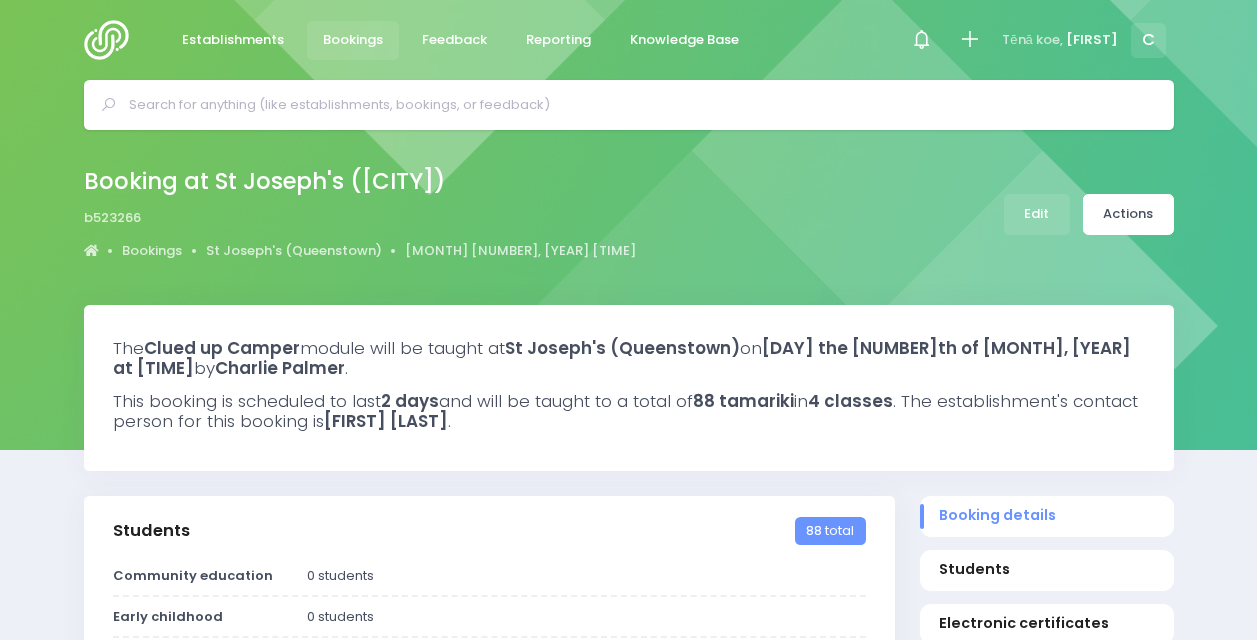 select on "5" 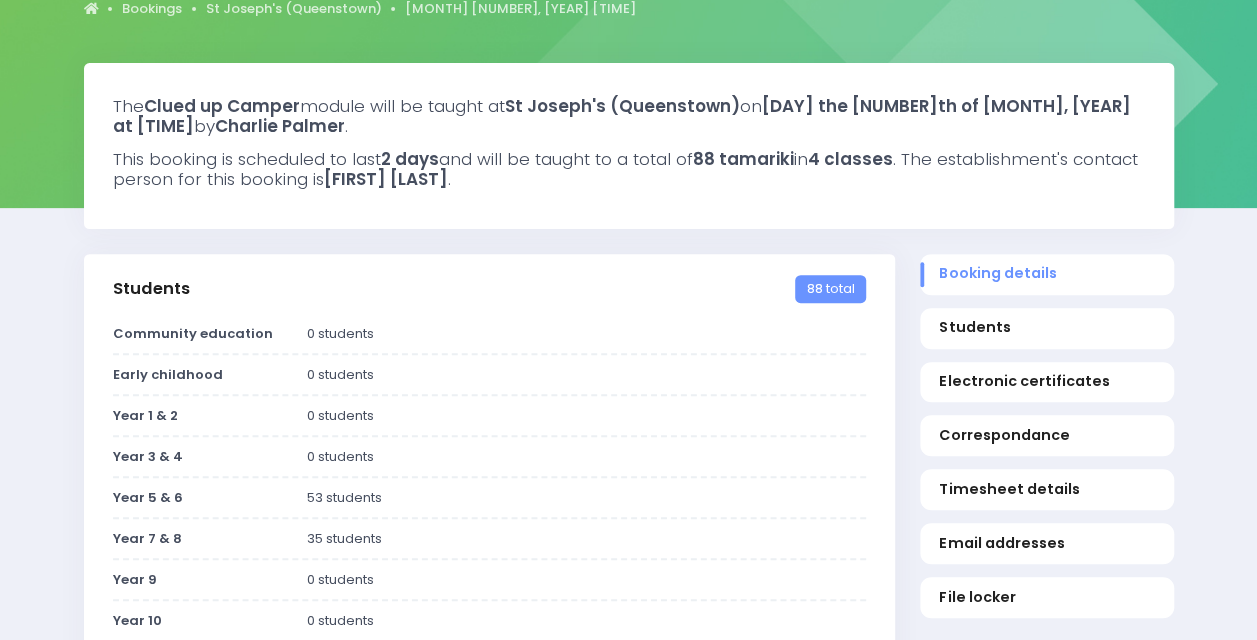 scroll, scrollTop: 243, scrollLeft: 0, axis: vertical 